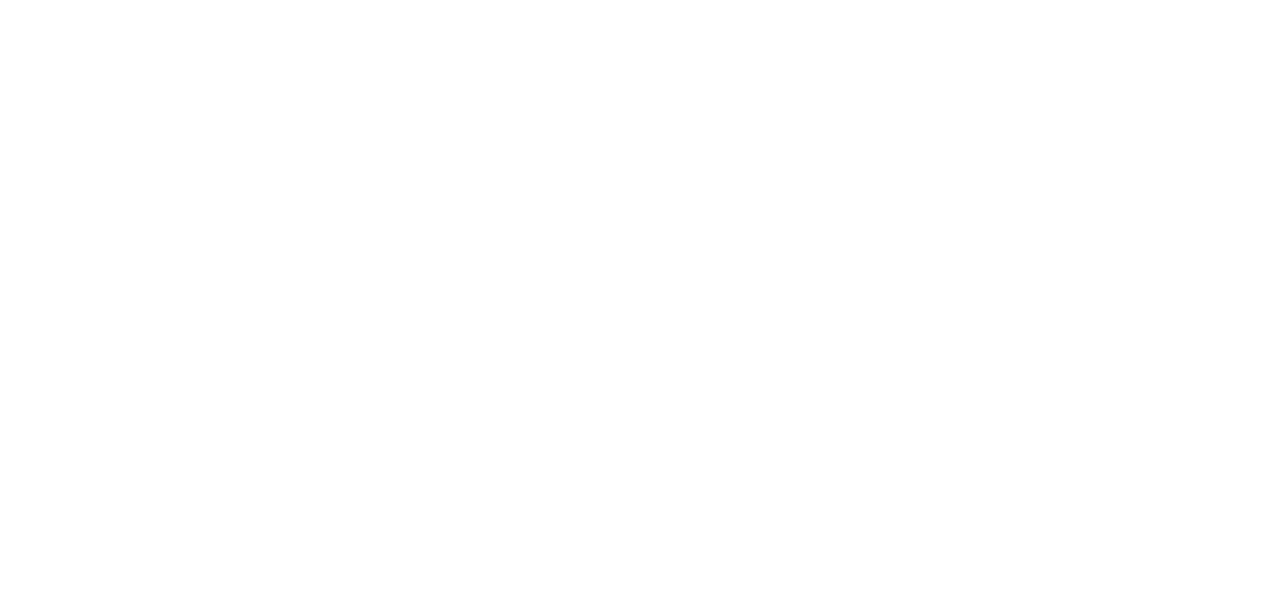 scroll, scrollTop: 0, scrollLeft: 0, axis: both 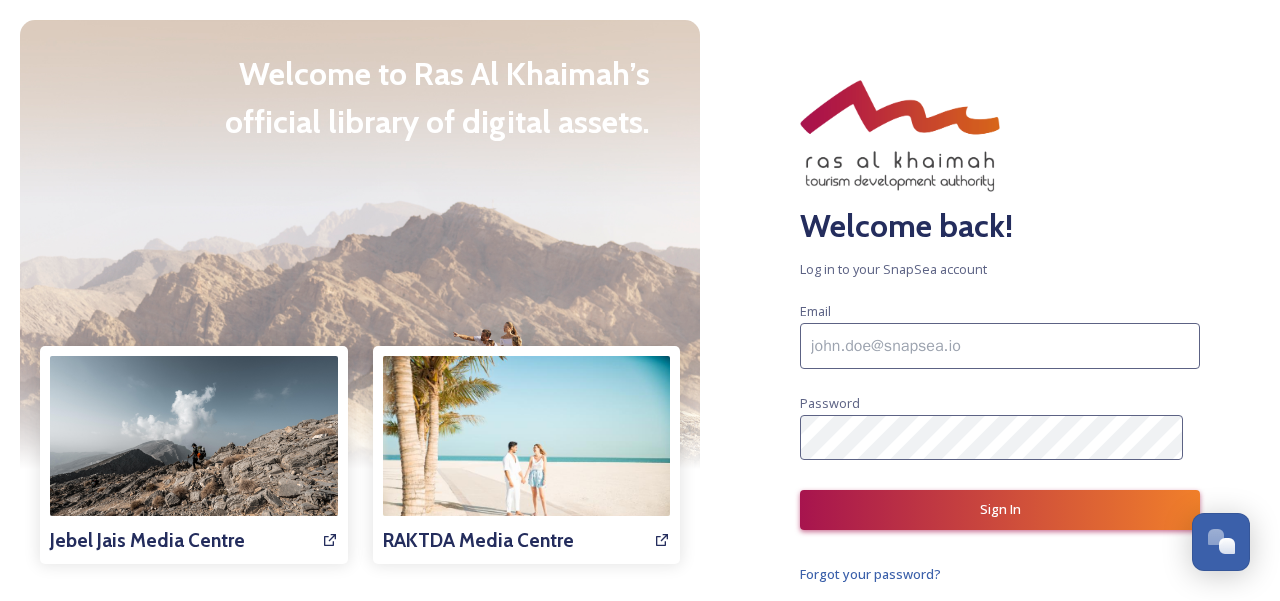 paste on "[EMAIL]" 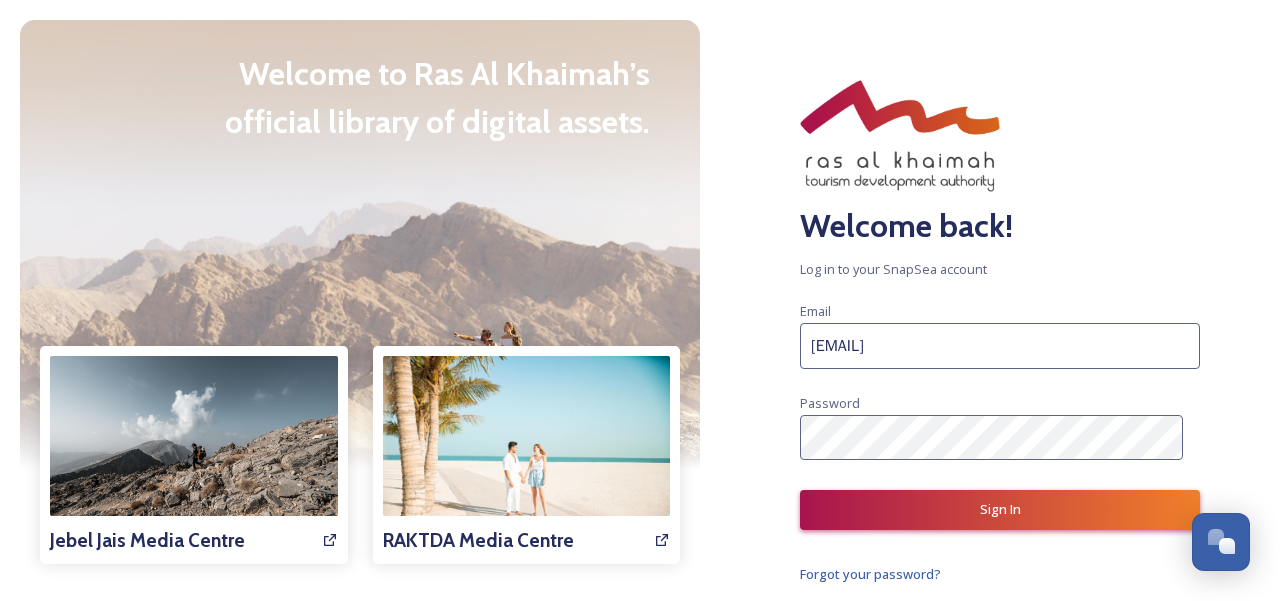 type on "[EMAIL]" 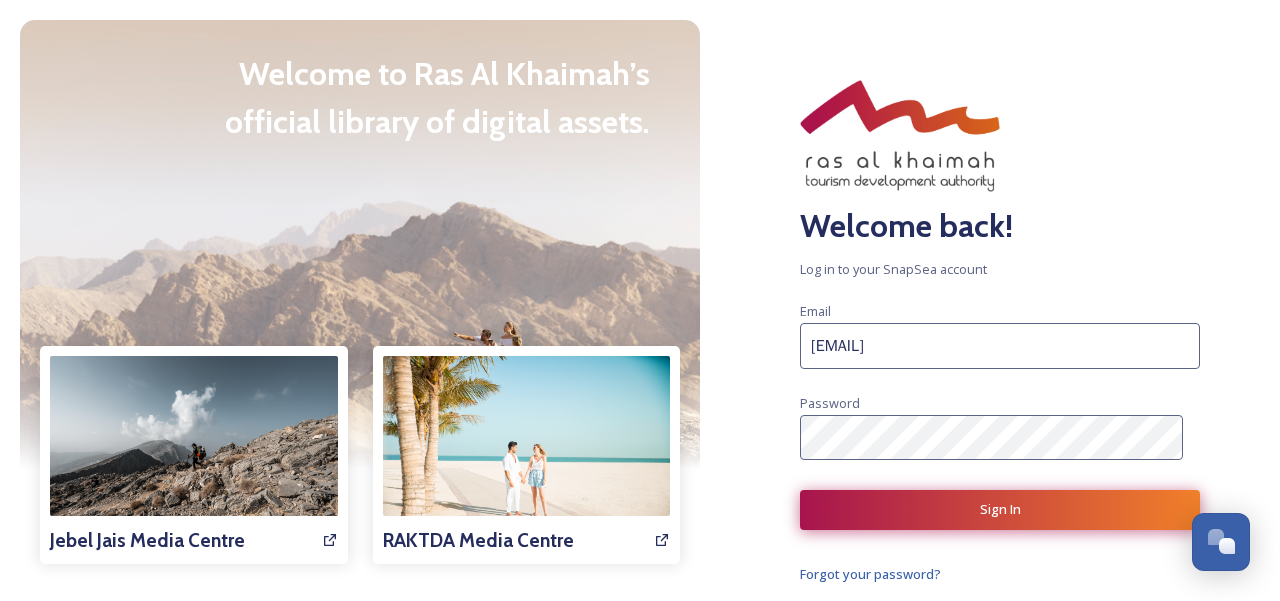 click on "Sign In" at bounding box center (1000, 509) 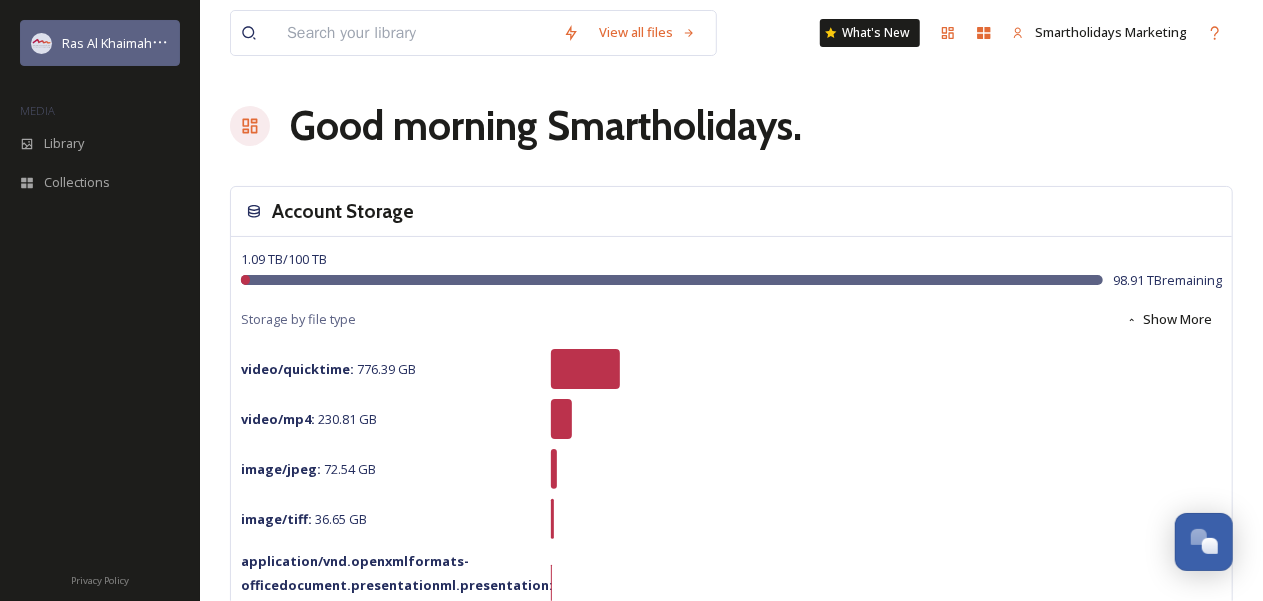 drag, startPoint x: 112, startPoint y: 50, endPoint x: 122, endPoint y: 49, distance: 10.049875 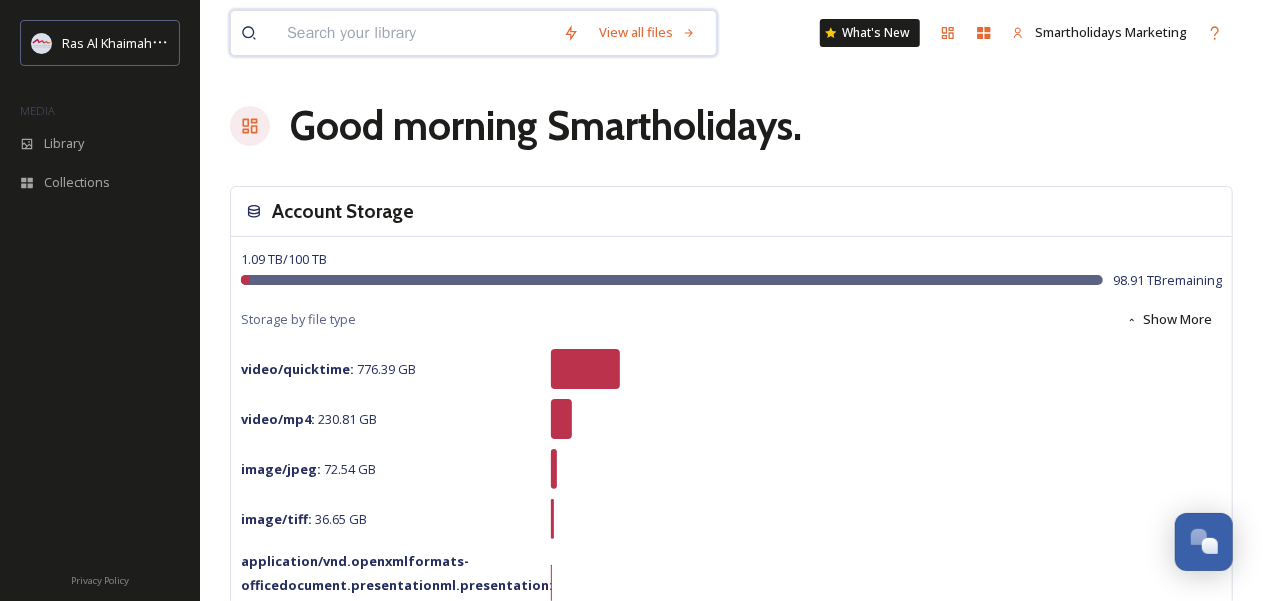 click at bounding box center (415, 33) 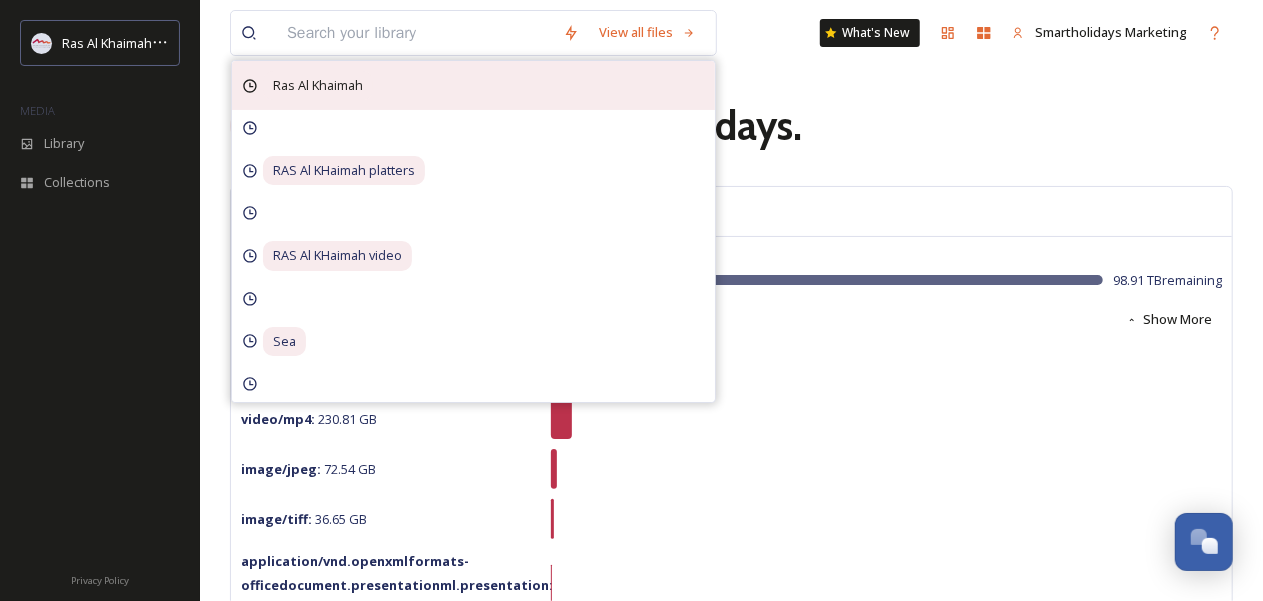 click on "Ras Al Khaimah" at bounding box center (318, 85) 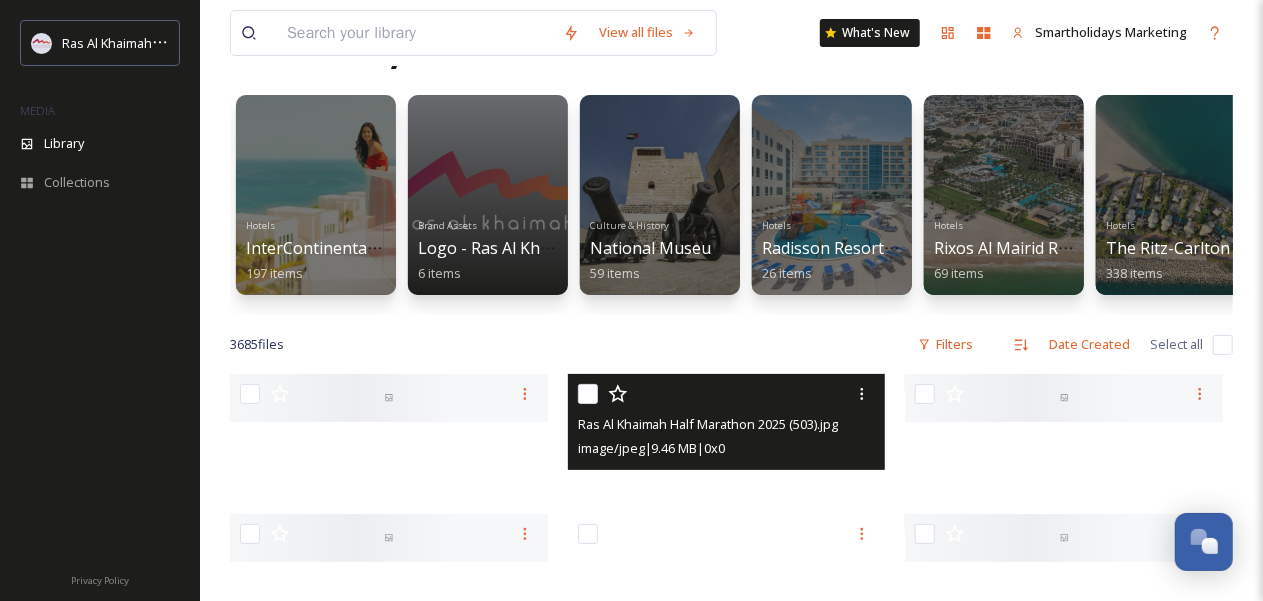 scroll, scrollTop: 90, scrollLeft: 0, axis: vertical 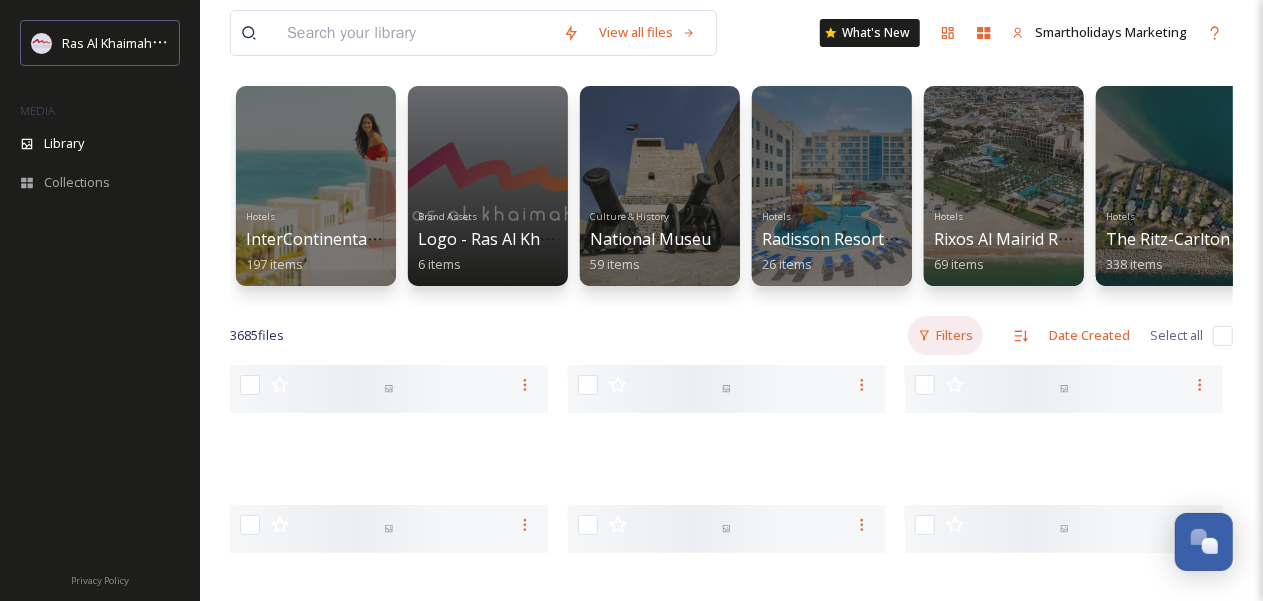 click on "Filters" at bounding box center (945, 335) 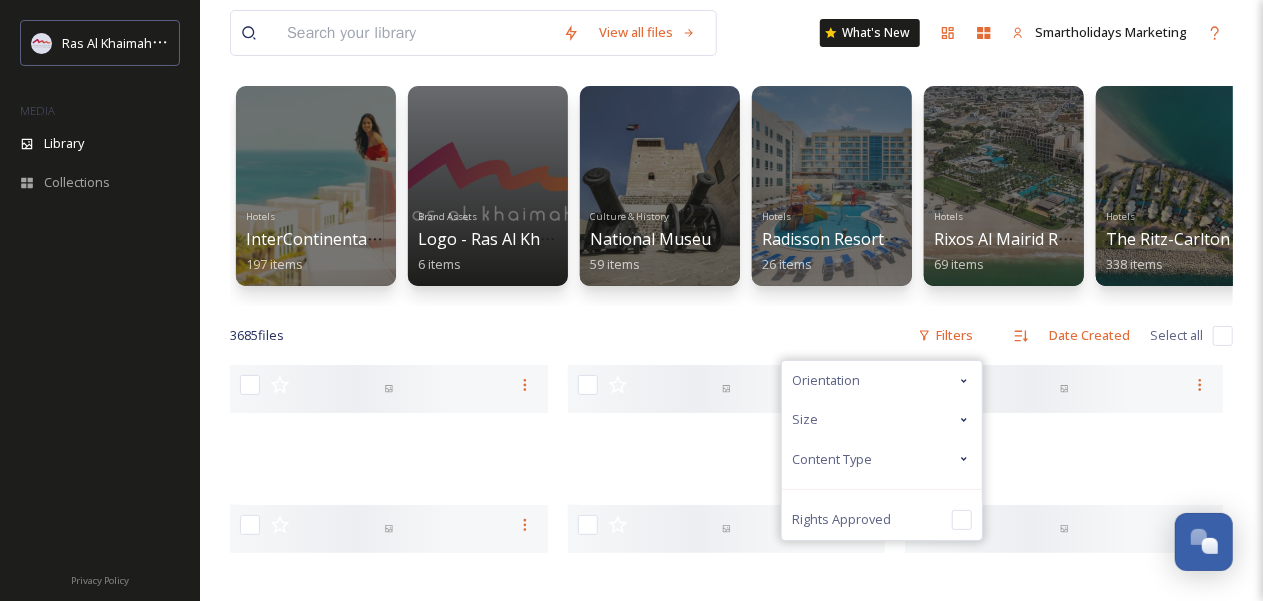 click on "Content Type" at bounding box center [832, 459] 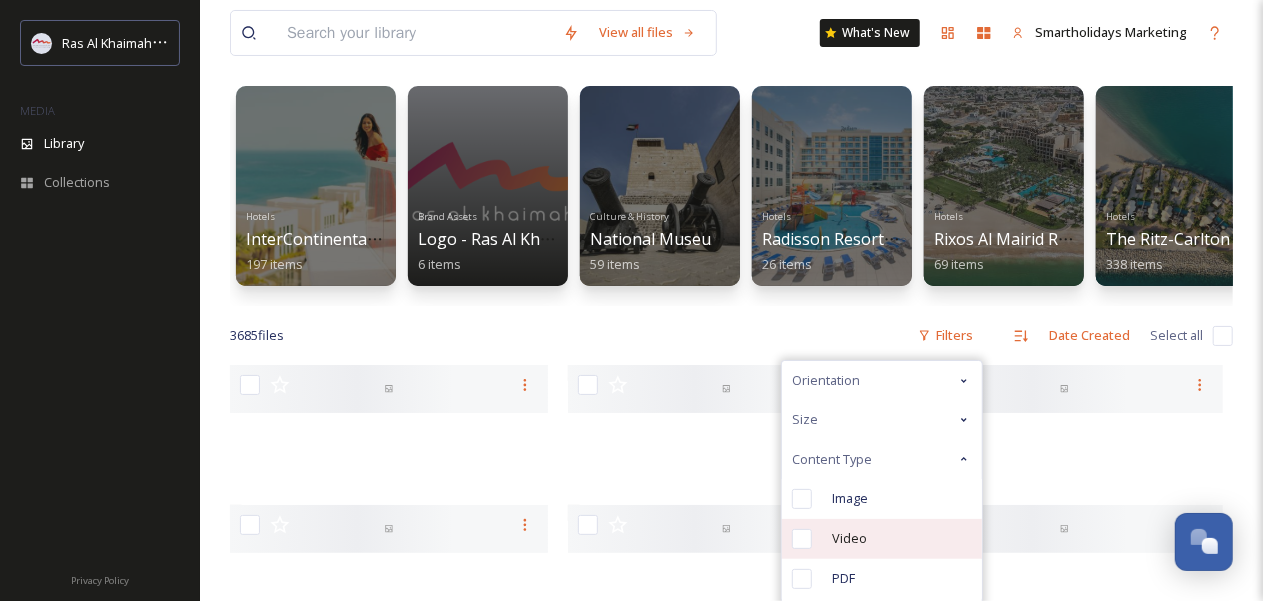 click on "Video" at bounding box center (882, 539) 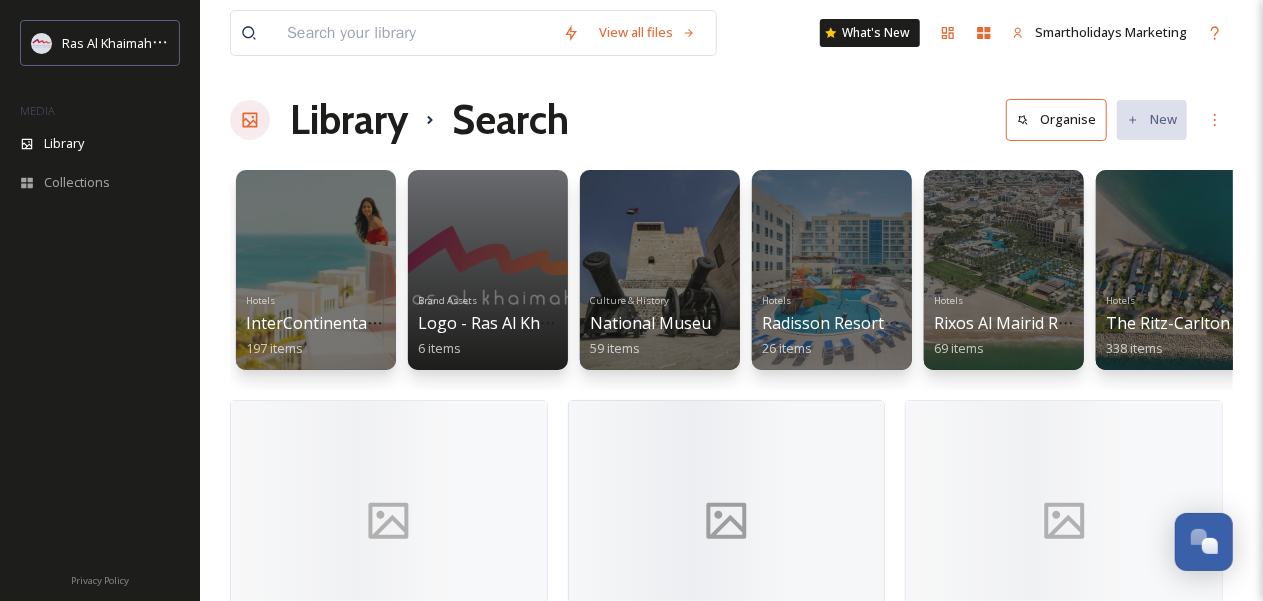 scroll, scrollTop: 90, scrollLeft: 0, axis: vertical 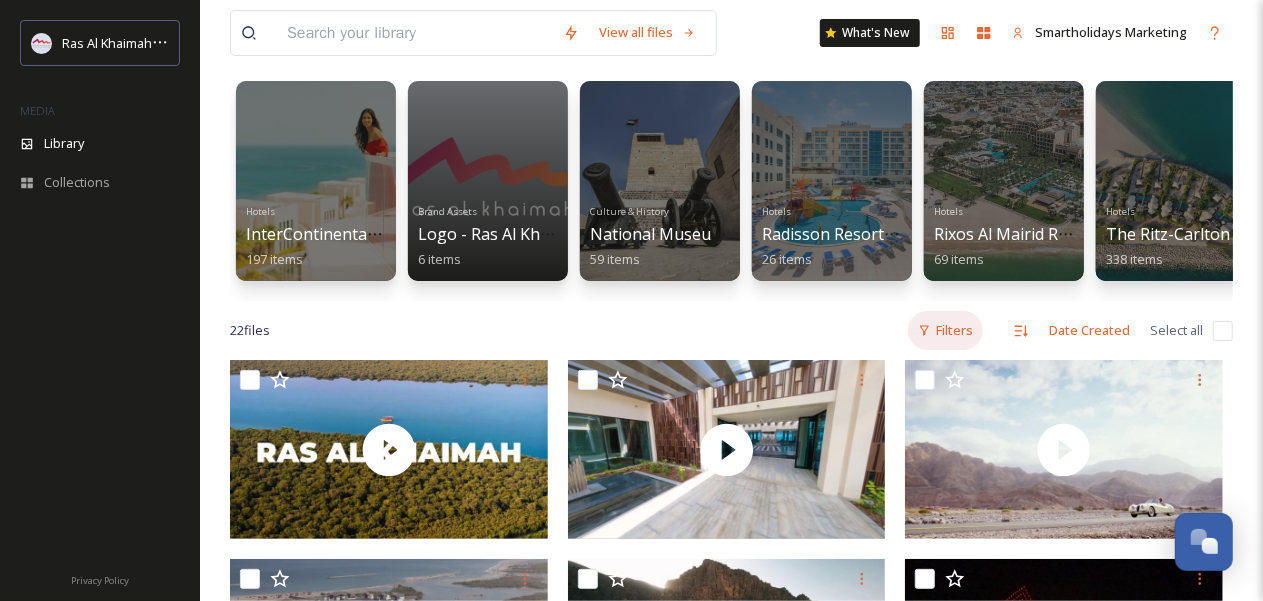 click on "Filters" at bounding box center [945, 330] 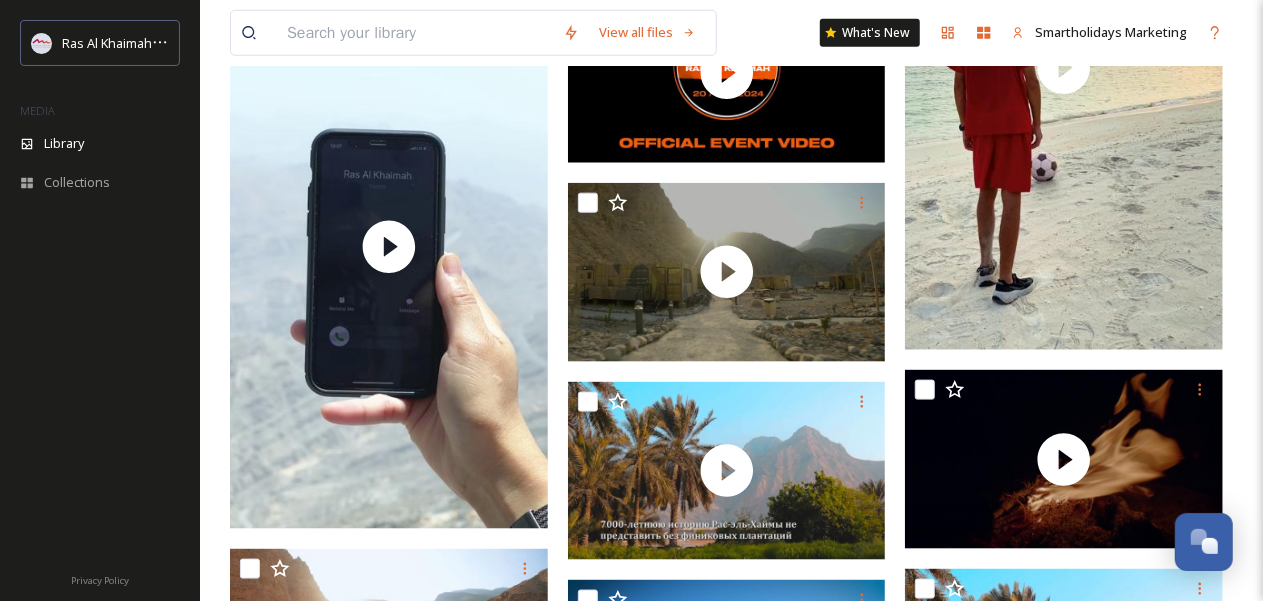 scroll, scrollTop: 8558, scrollLeft: 0, axis: vertical 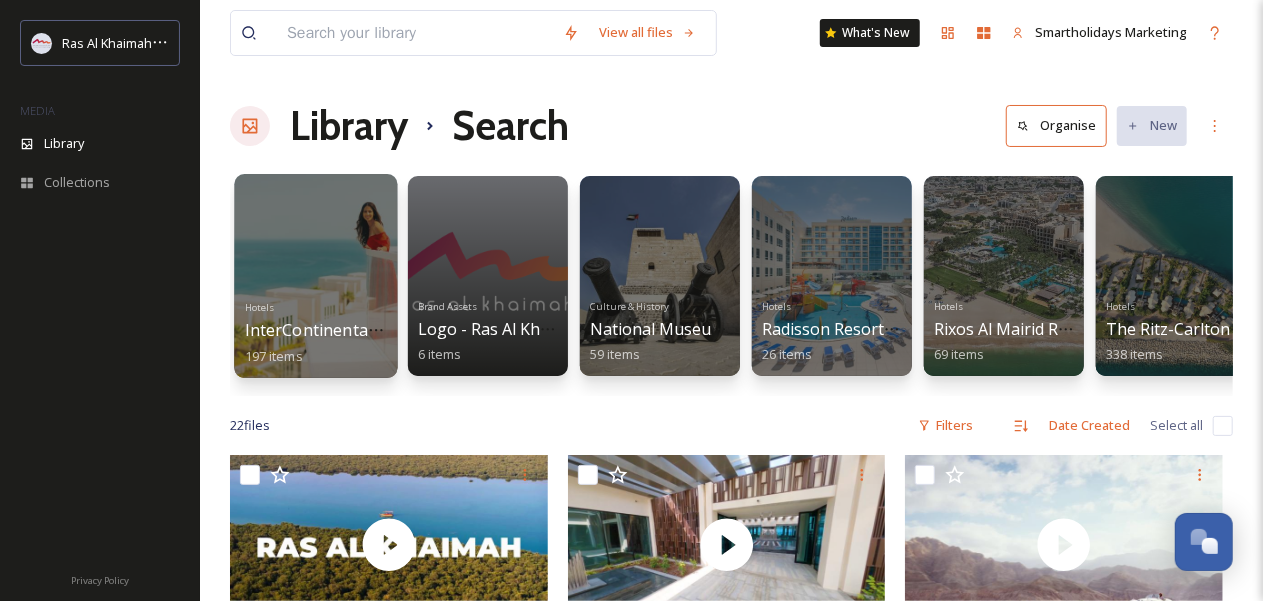 click at bounding box center [315, 276] 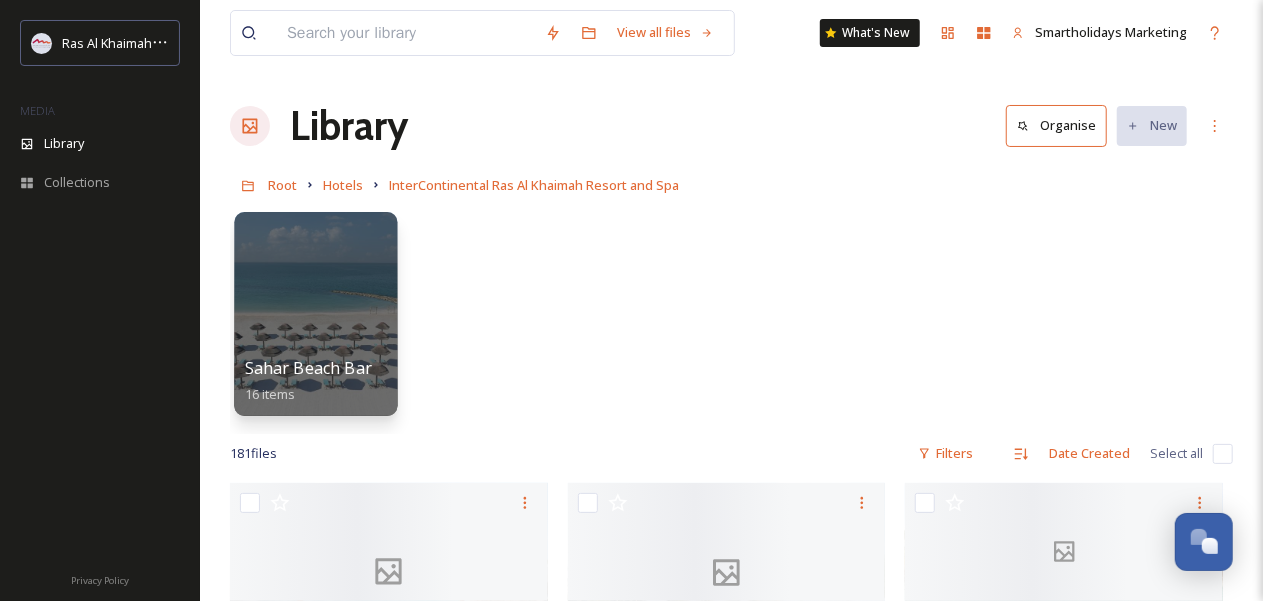 click at bounding box center [315, 314] 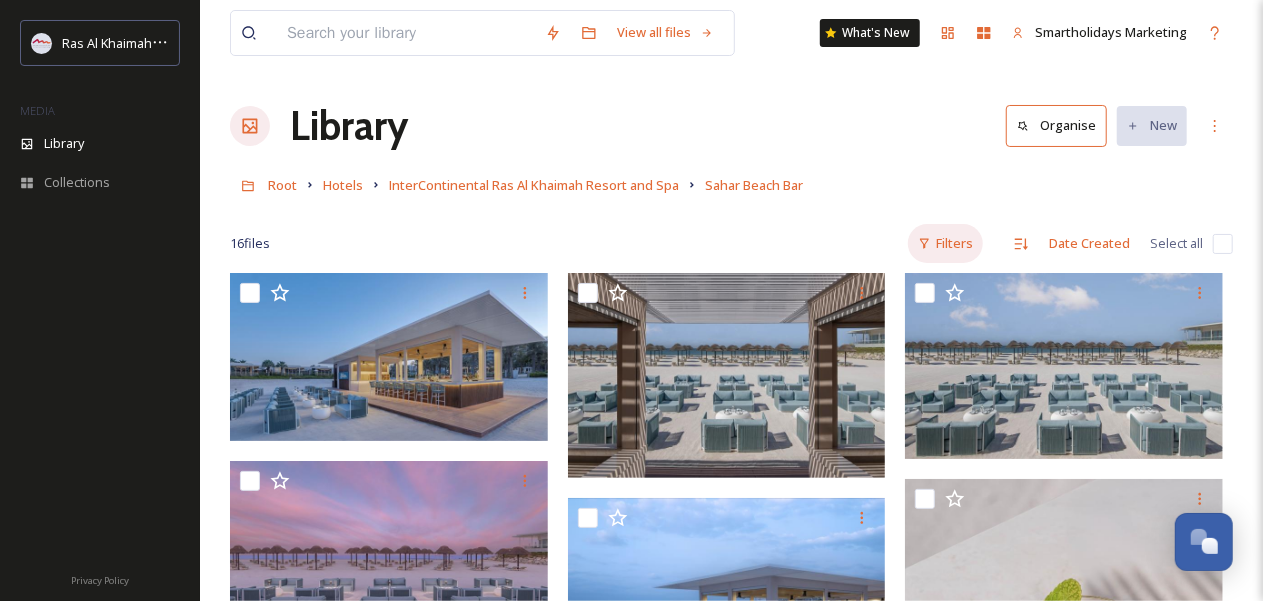 click on "Filters" at bounding box center [945, 243] 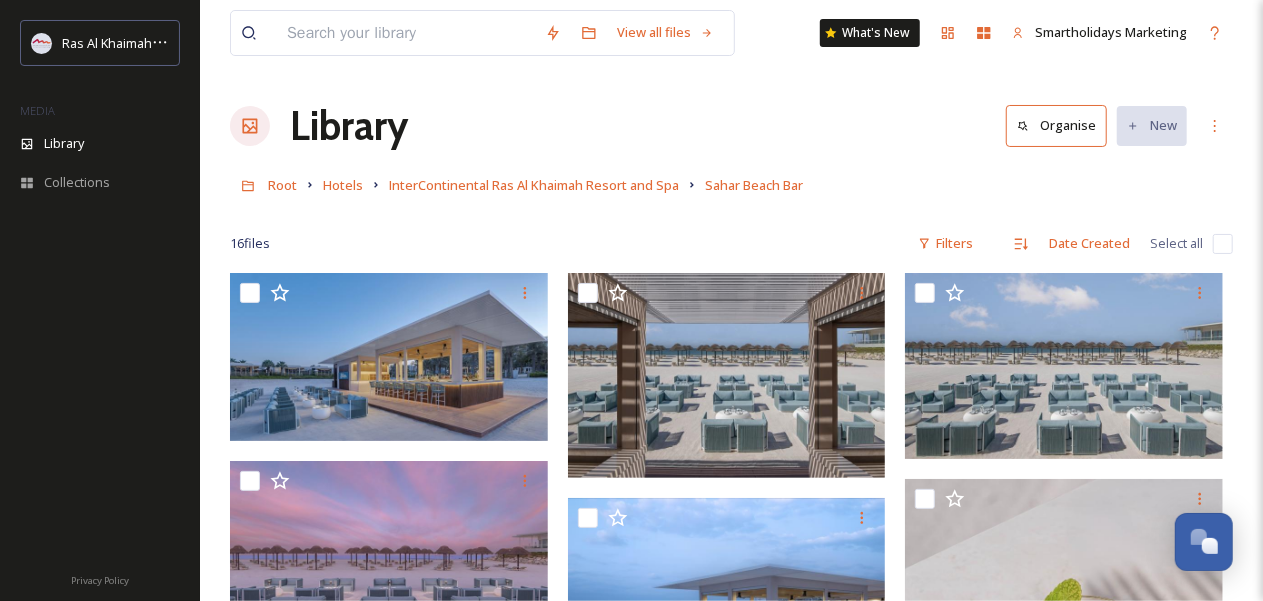 click on "View all files What's New Smartholidays Marketing Library Organise New Root Hotels InterContinental Ras Al Khaimah Resort and Spa Sahar Beach Bar Your Selections There is nothing here. 16 file s Filters Date Created Select all You've reached the end" at bounding box center [731, 1203] 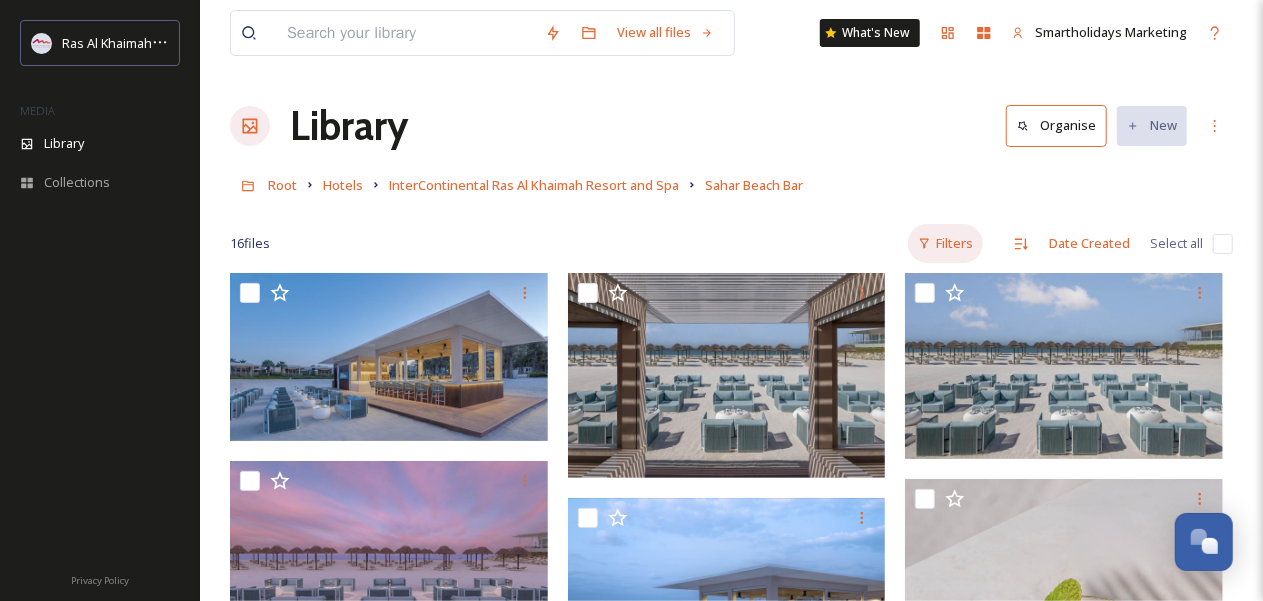 click on "Filters" at bounding box center [945, 243] 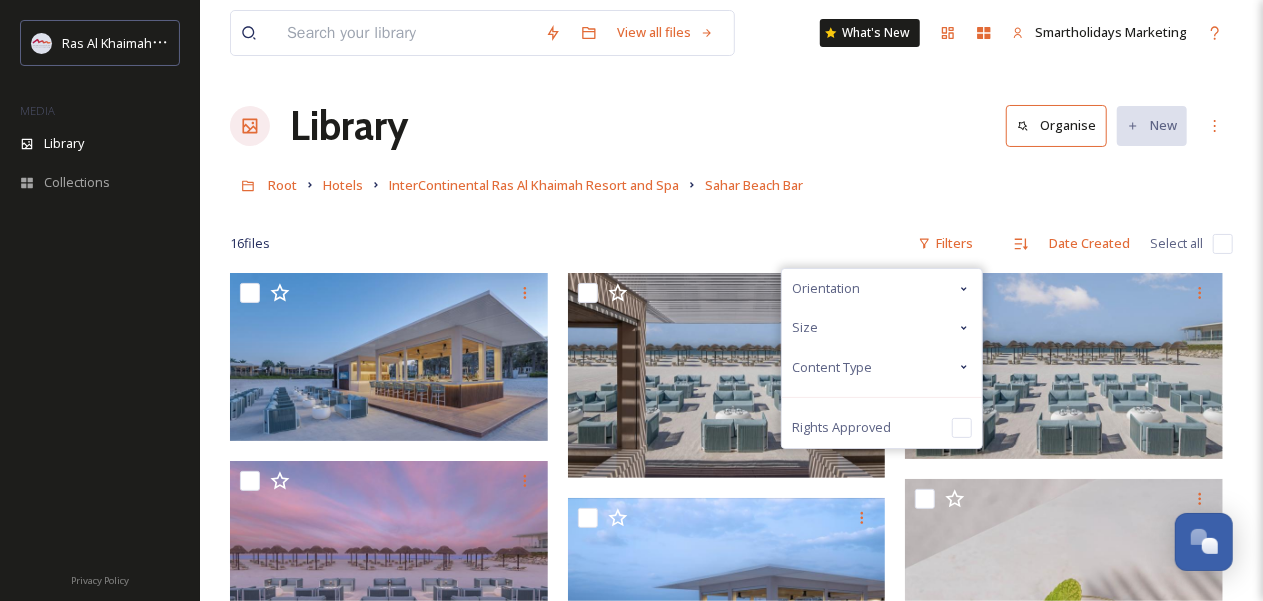 click on "Content Type" at bounding box center (882, 367) 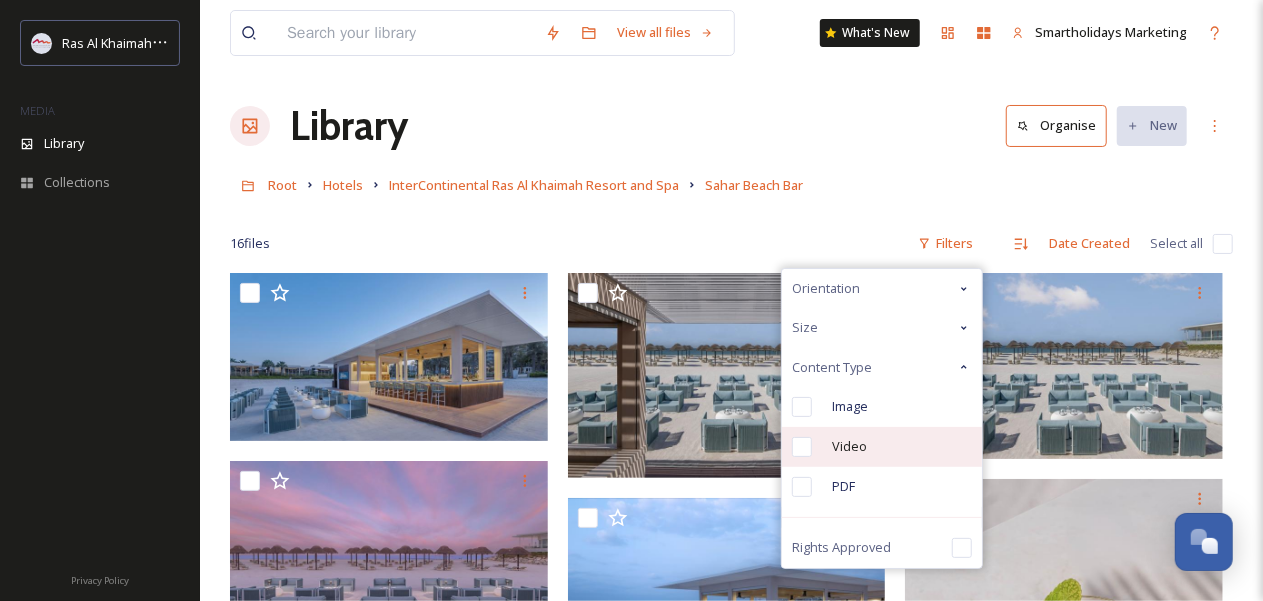 click on "Video" at bounding box center [882, 447] 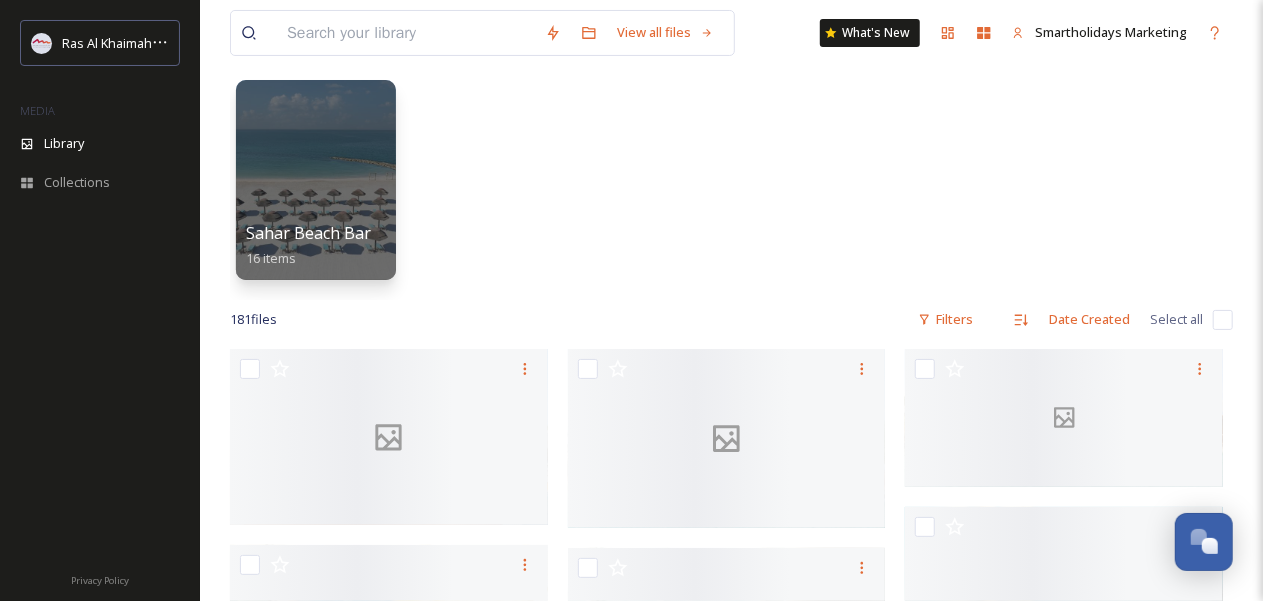 scroll, scrollTop: 251, scrollLeft: 0, axis: vertical 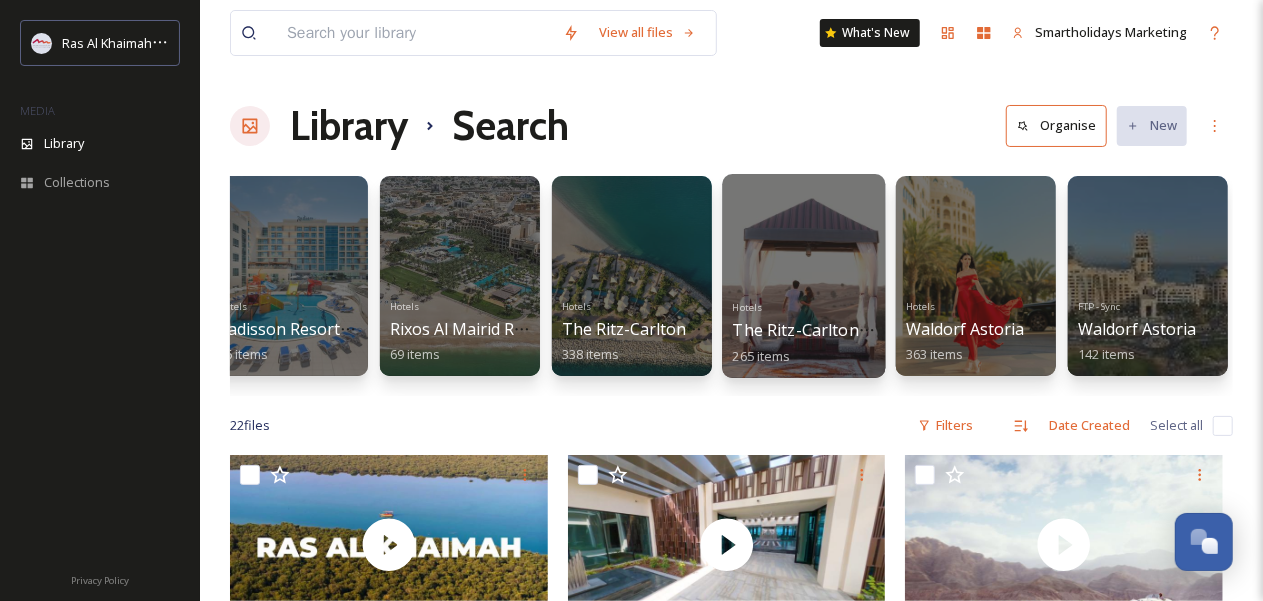 click on "Hotels The Ritz-Carlton Ras Al Khaimah Al Wadi Desert 265 items" at bounding box center [804, 330] 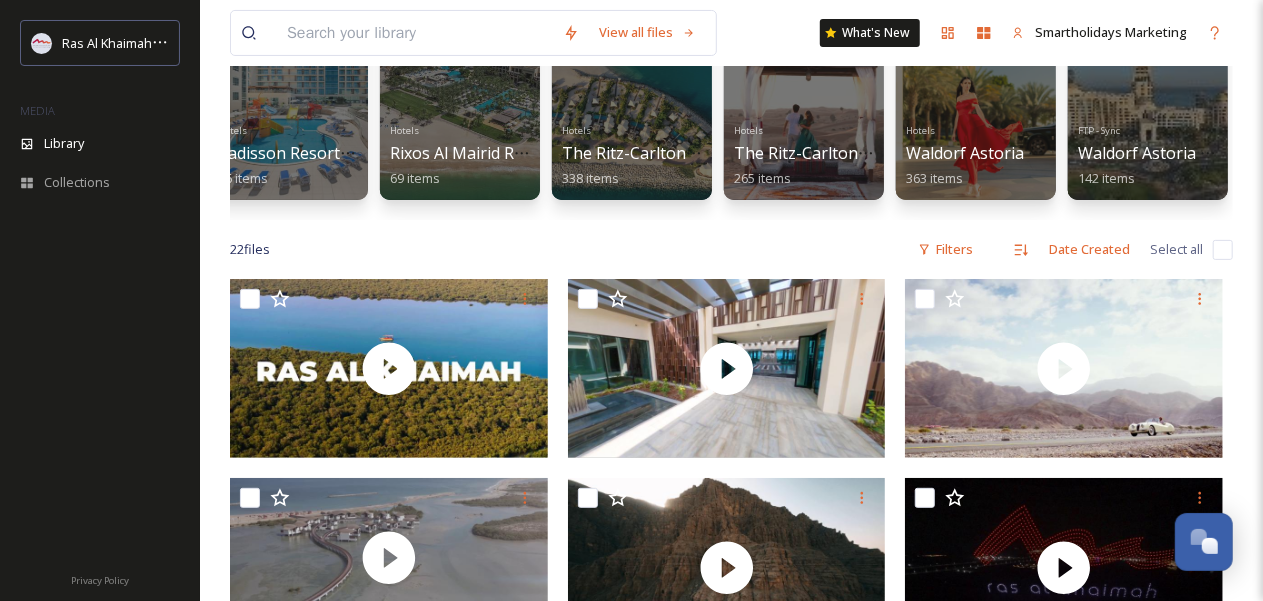 scroll, scrollTop: 270, scrollLeft: 0, axis: vertical 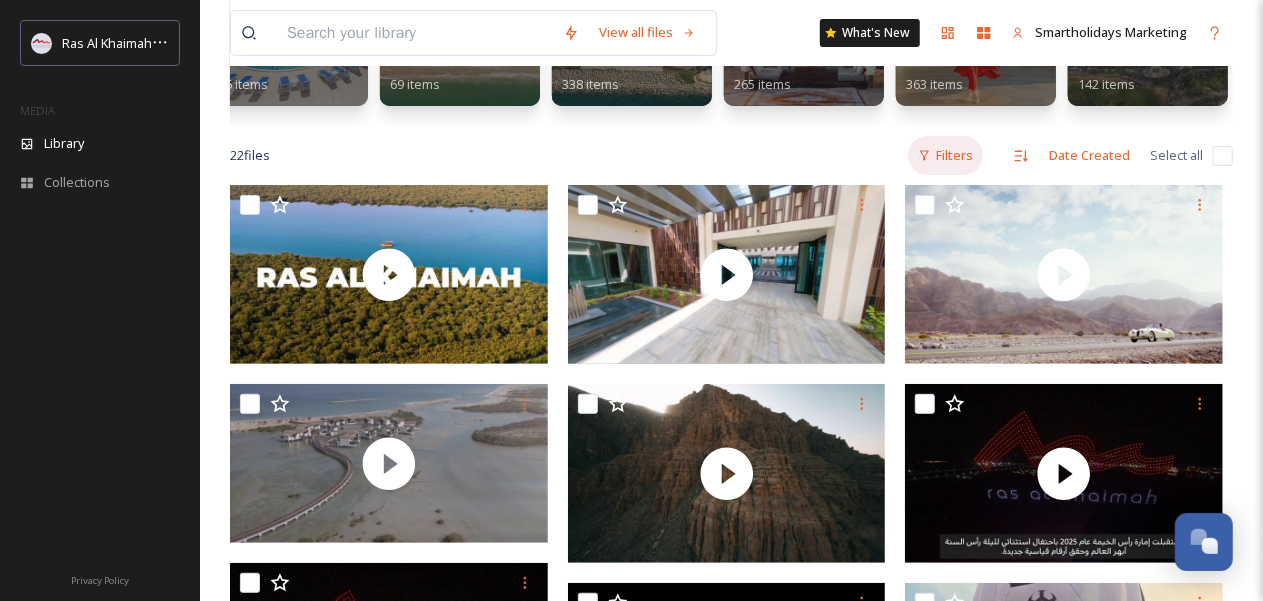 click on "Filters" at bounding box center (945, 155) 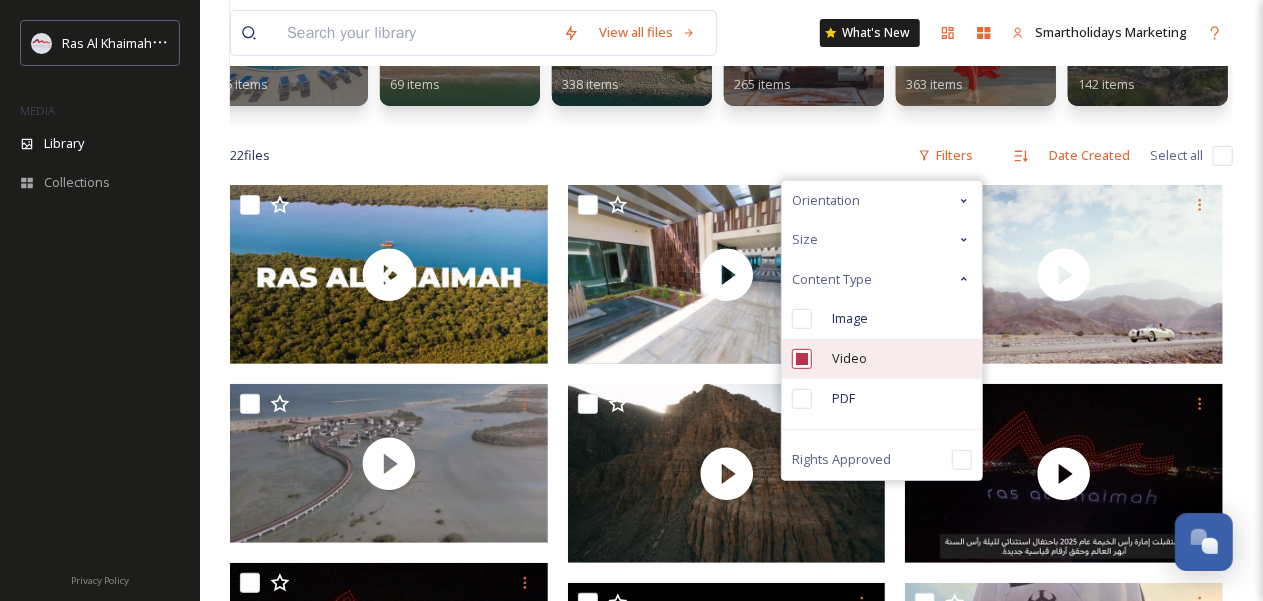 click on "Video" at bounding box center [882, 359] 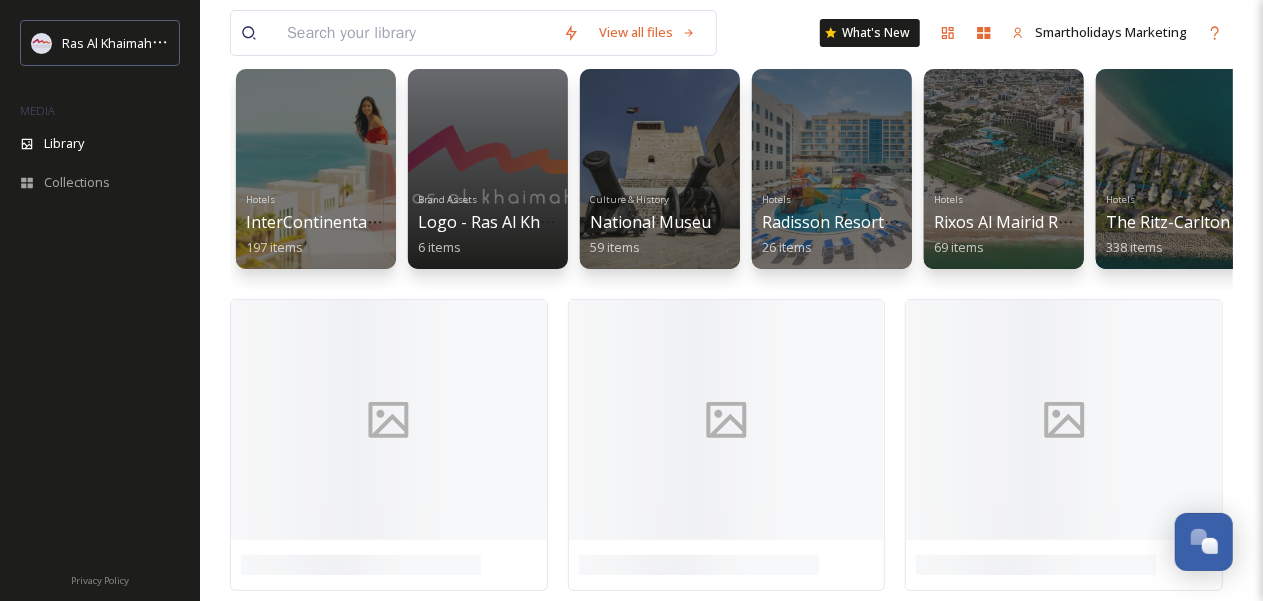 scroll, scrollTop: 122, scrollLeft: 0, axis: vertical 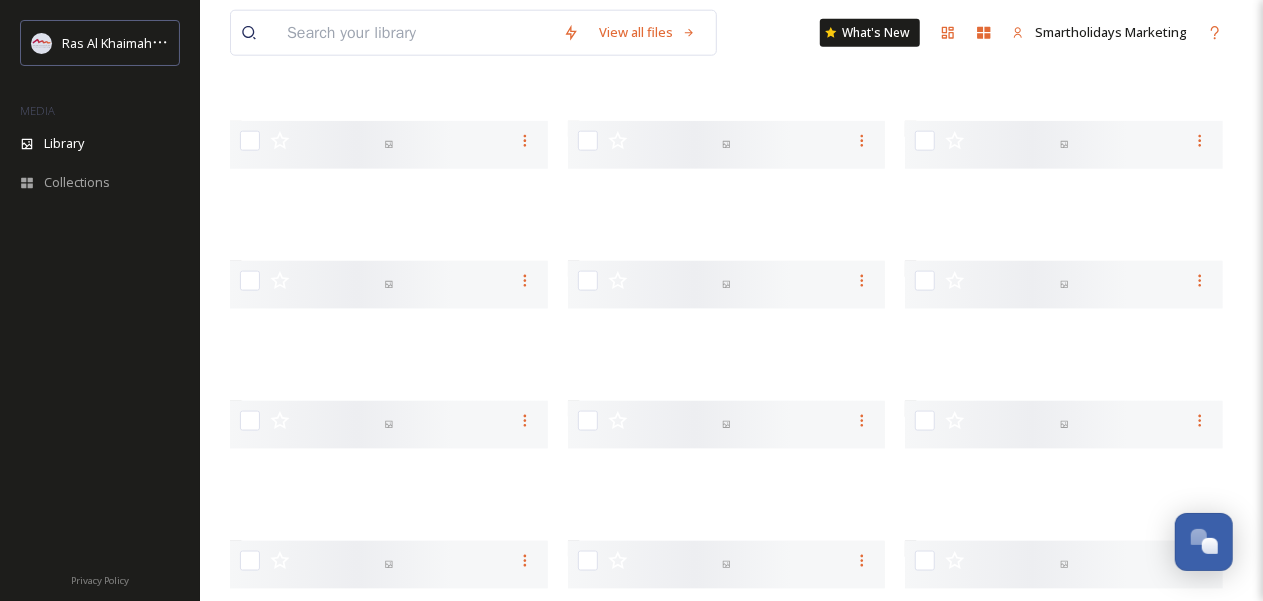 click on "View all files What's New Smartholidays Marketing Library Search Organise New Your Selections There is nothing here. Hotels InterContinental Ras Al Khaimah Resort and Spa 197 items Brand Assets Logo - Ras Al Khaimah 6 items Culture & History National Museum of Ras Al Khaimah 59 items Hotels Radisson Resort Ras Al Khaimah Marjan Island 26 items Hotels Rixos Al Mairid Ras Al Khaimah 69 items Hotels The Ritz-Carlton Ras Al Khaimah Al Hamra Beach 338 items Hotels The Ritz-Carlton Ras Al Khaimah Al Wadi Desert 265 items Hotels Waldorf Astoria Ras Al Khaimah 363 items FTP - Sync Waldorf Astoria Ras Al Khaimah 142 items 3685 file s Filters Date Created Select all" at bounding box center [731, 1763] 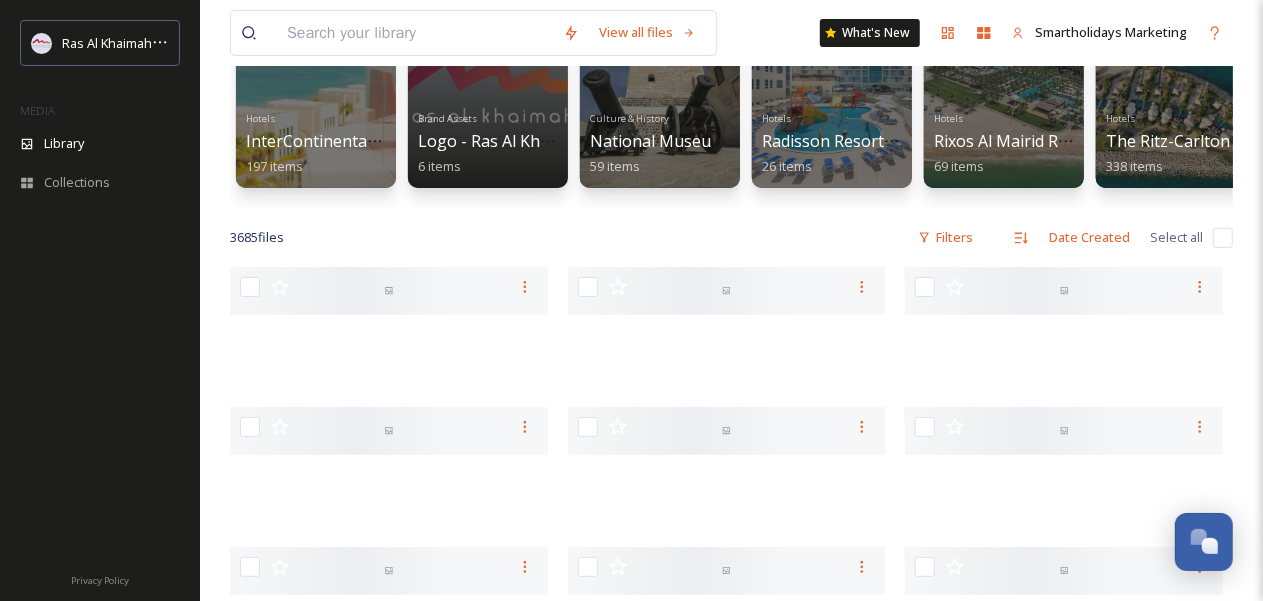 scroll, scrollTop: 14, scrollLeft: 0, axis: vertical 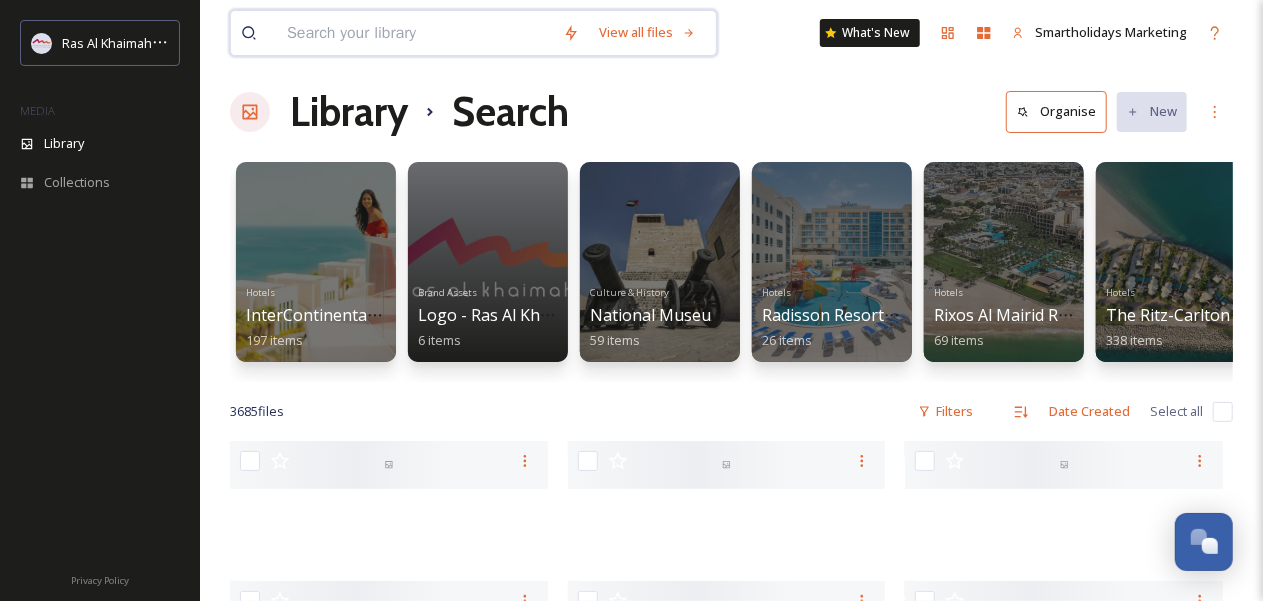 click at bounding box center [415, 33] 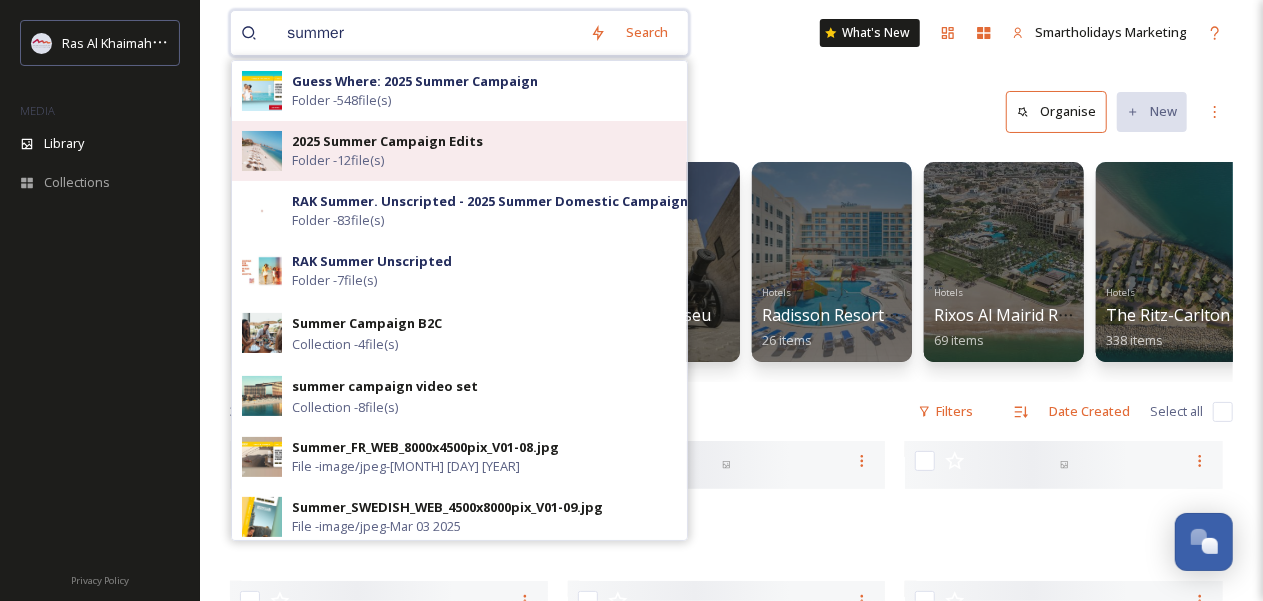 type on "summer" 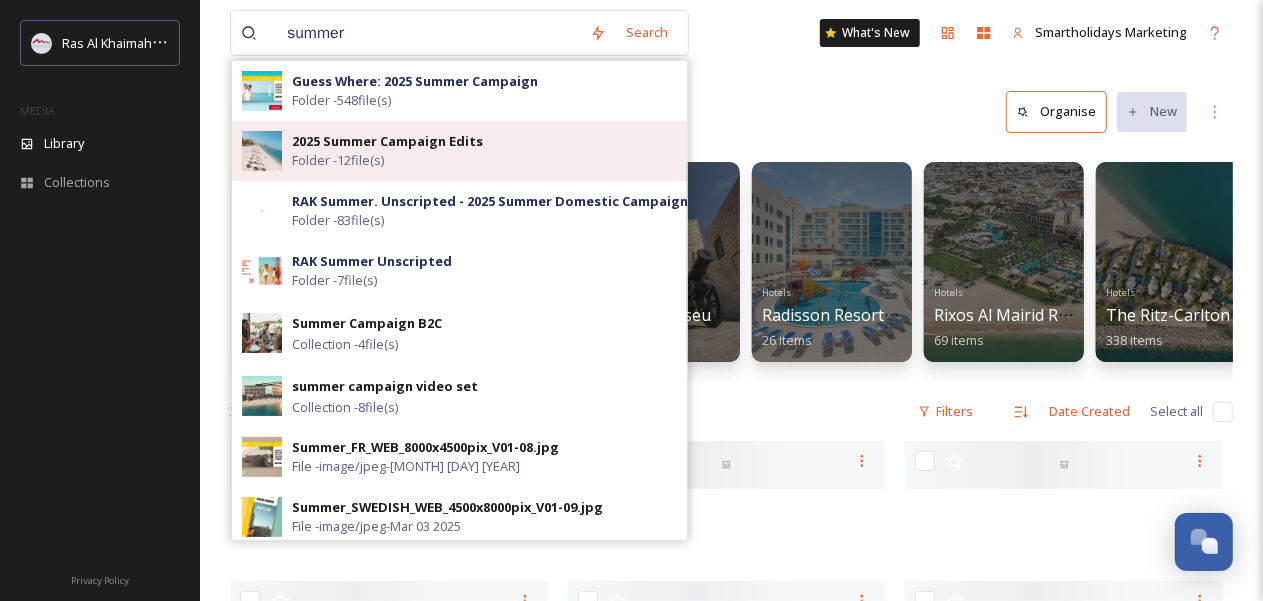 click on "Folder  -  12  file(s)" at bounding box center (338, 160) 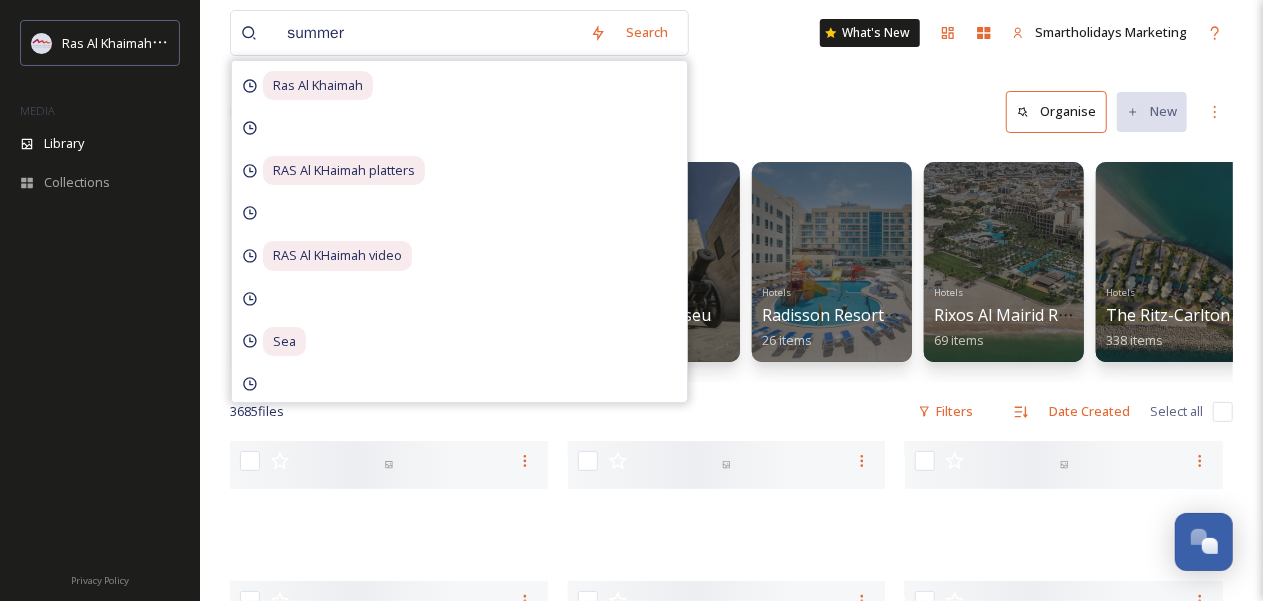 scroll, scrollTop: 0, scrollLeft: 0, axis: both 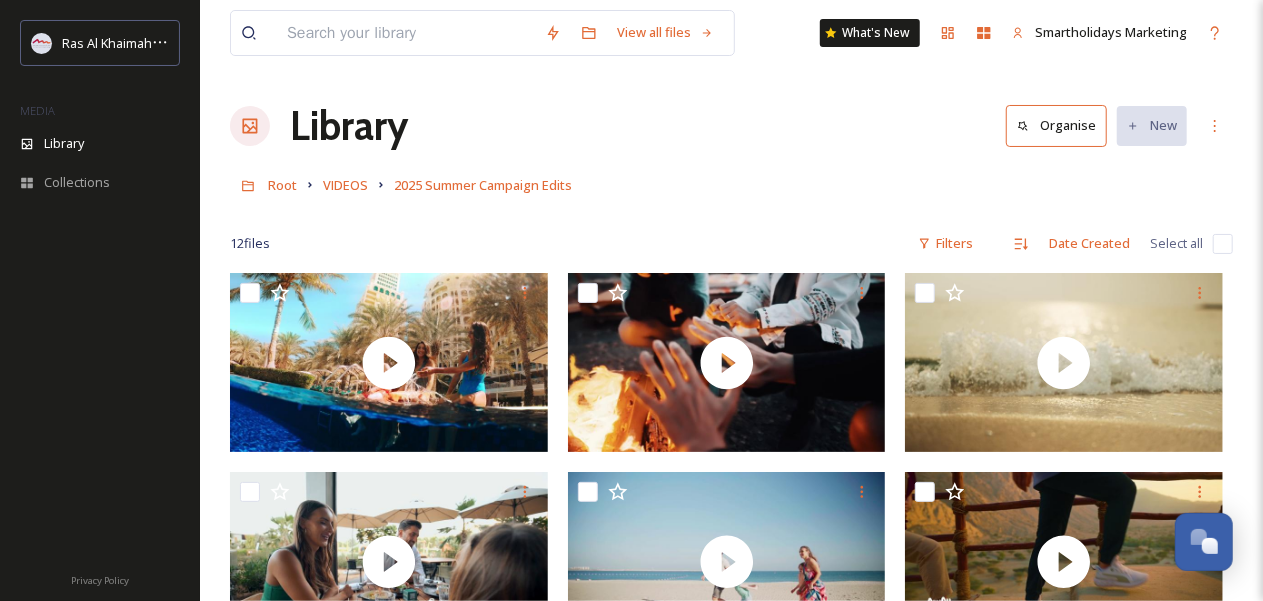 click on "Organise" at bounding box center [1056, 125] 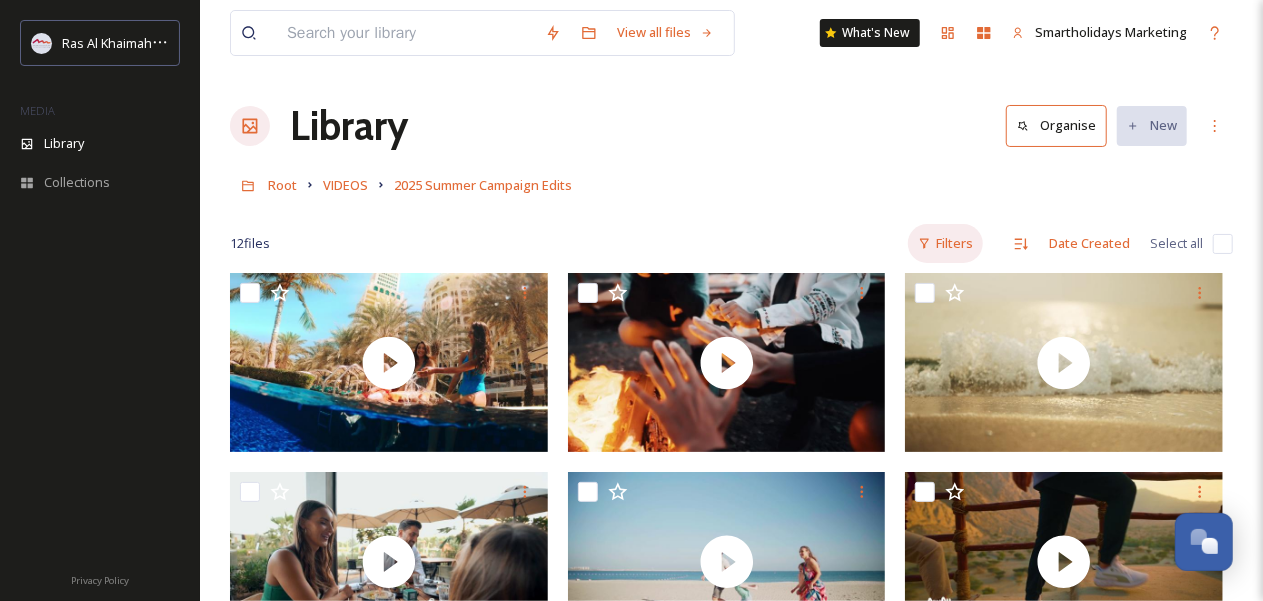 click on "Filters" at bounding box center (945, 243) 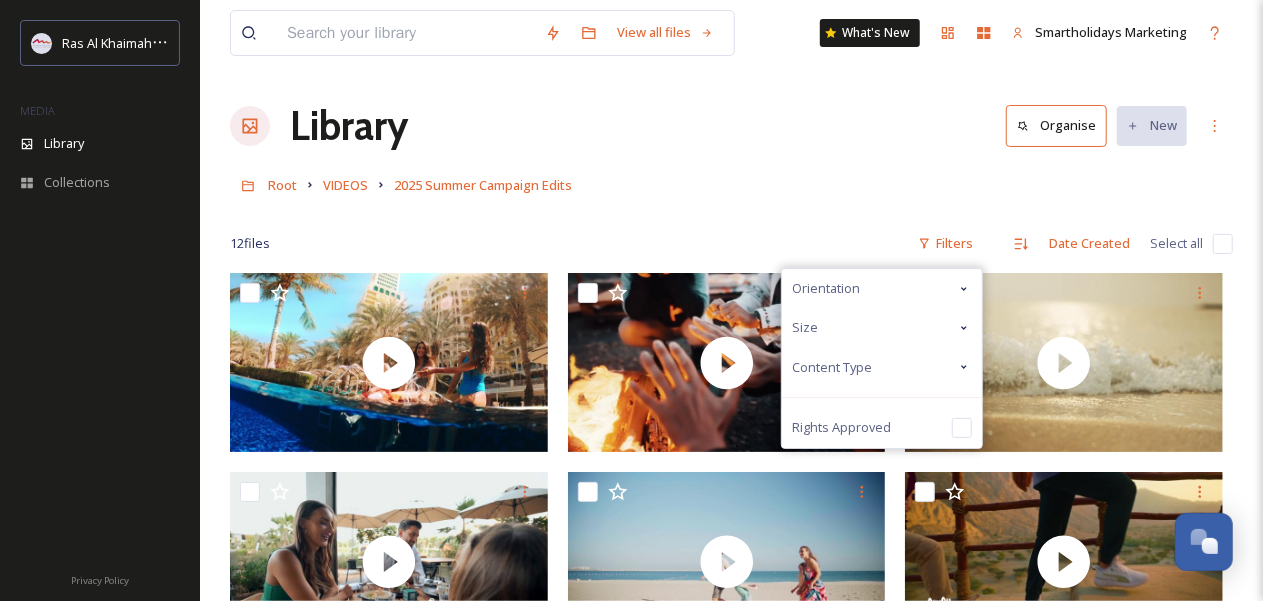 click on "Content Type" at bounding box center (882, 367) 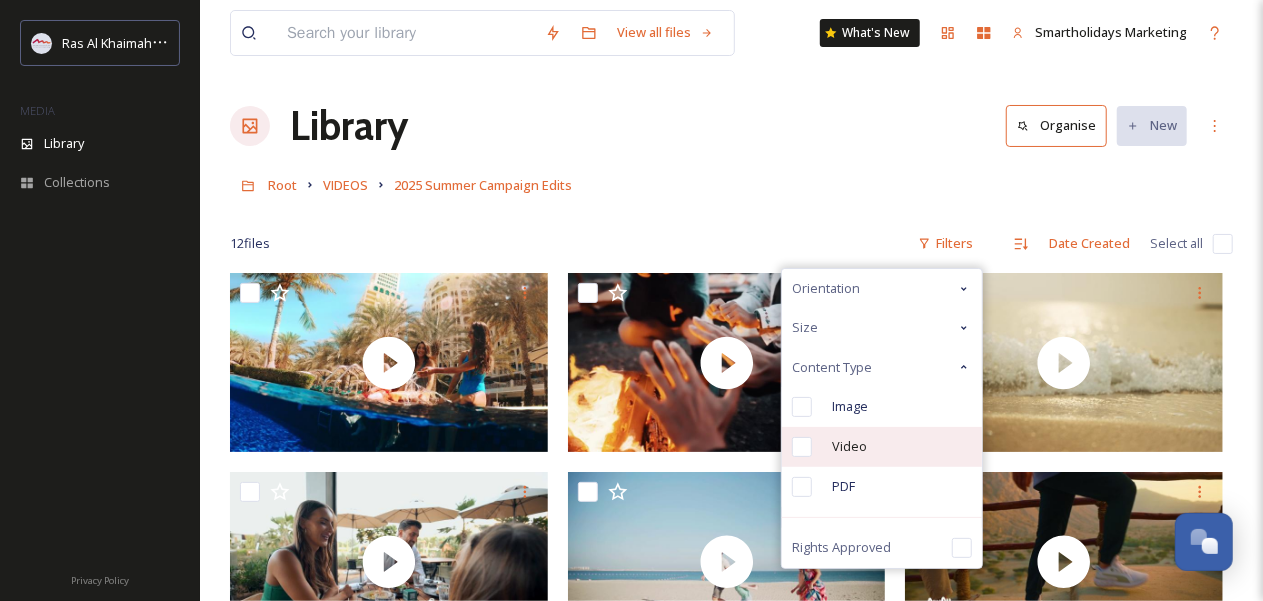 click on "Video" at bounding box center (882, 447) 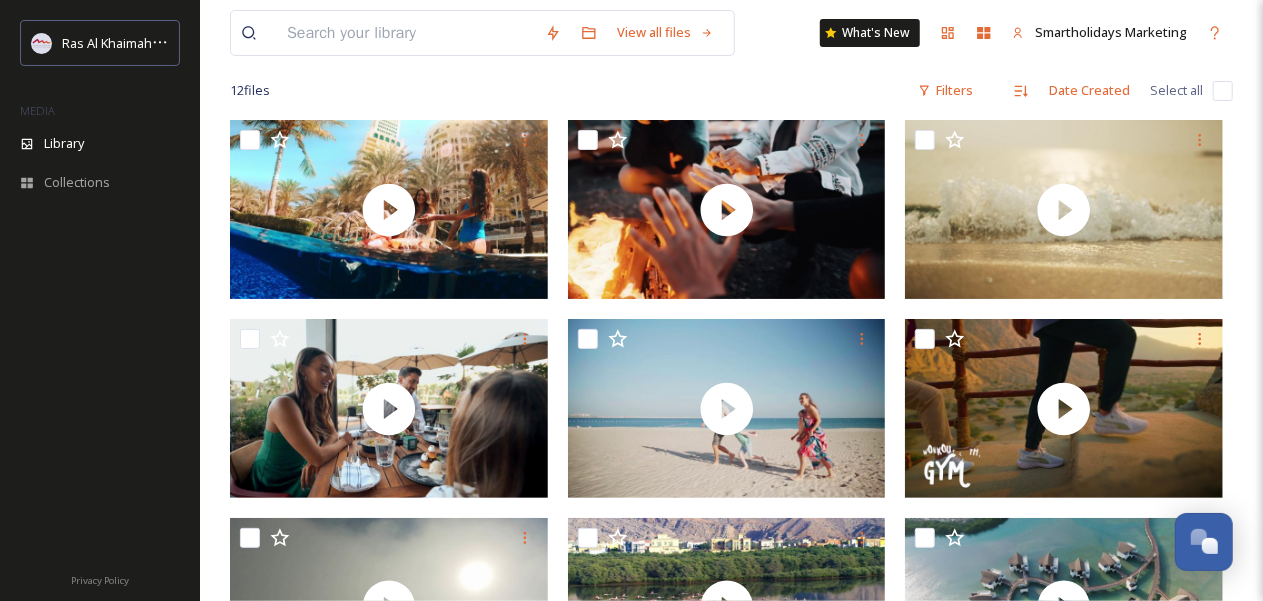 scroll, scrollTop: 144, scrollLeft: 0, axis: vertical 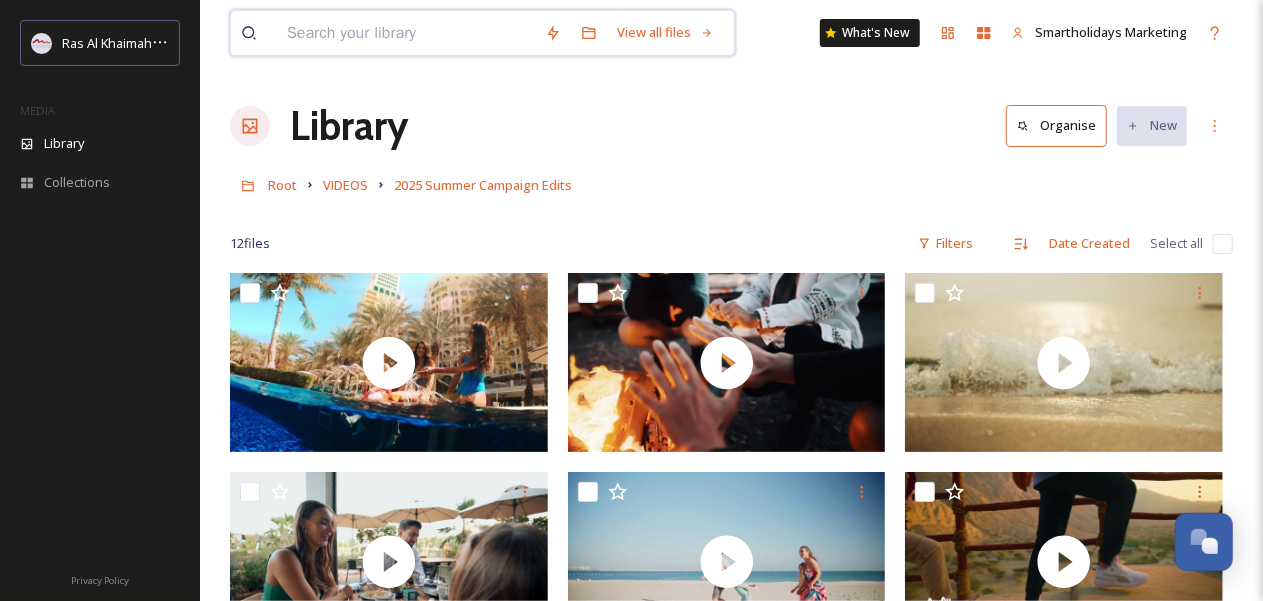 click on "View all files" at bounding box center (482, 33) 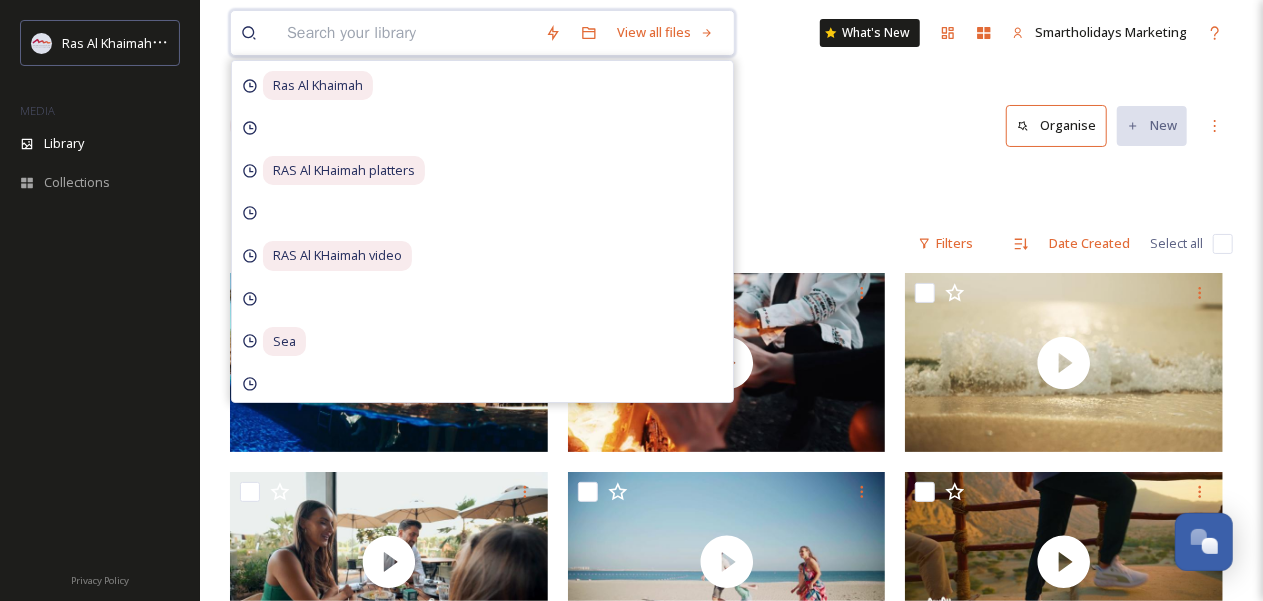 click at bounding box center (406, 33) 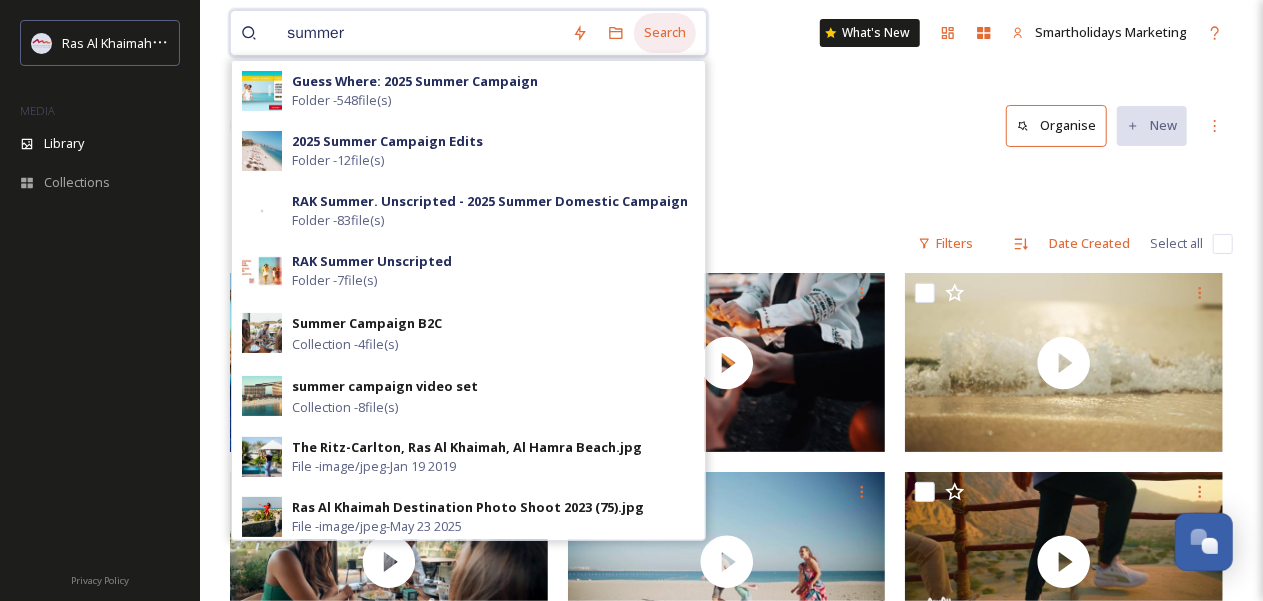 type on "summer" 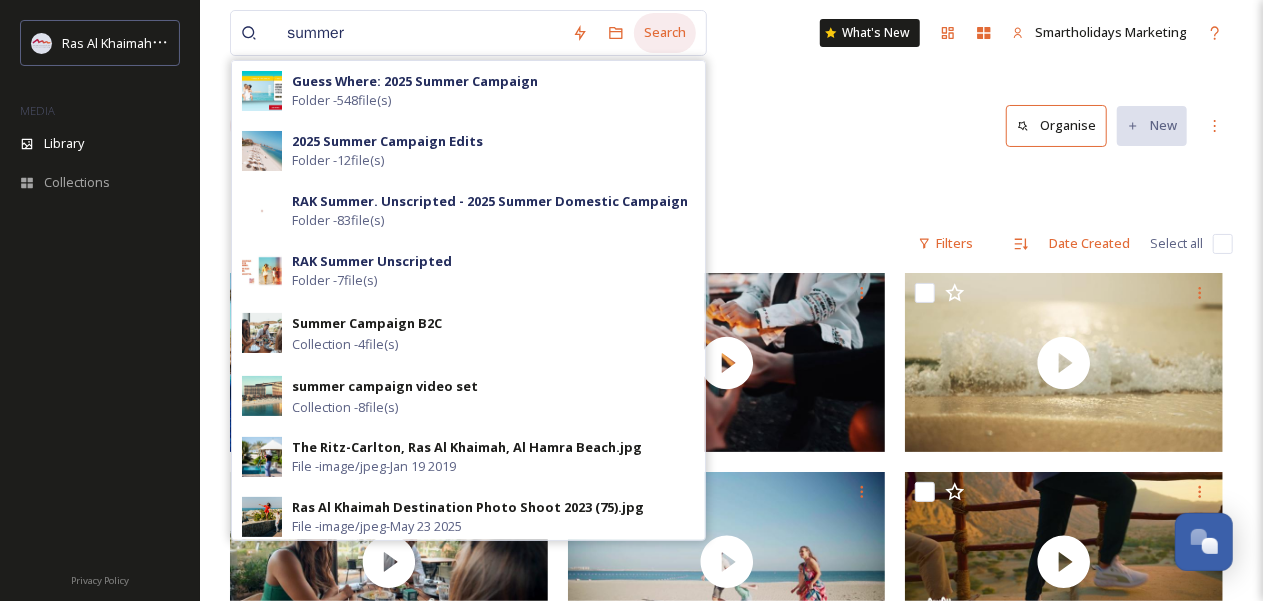 click on "Search" at bounding box center (665, 32) 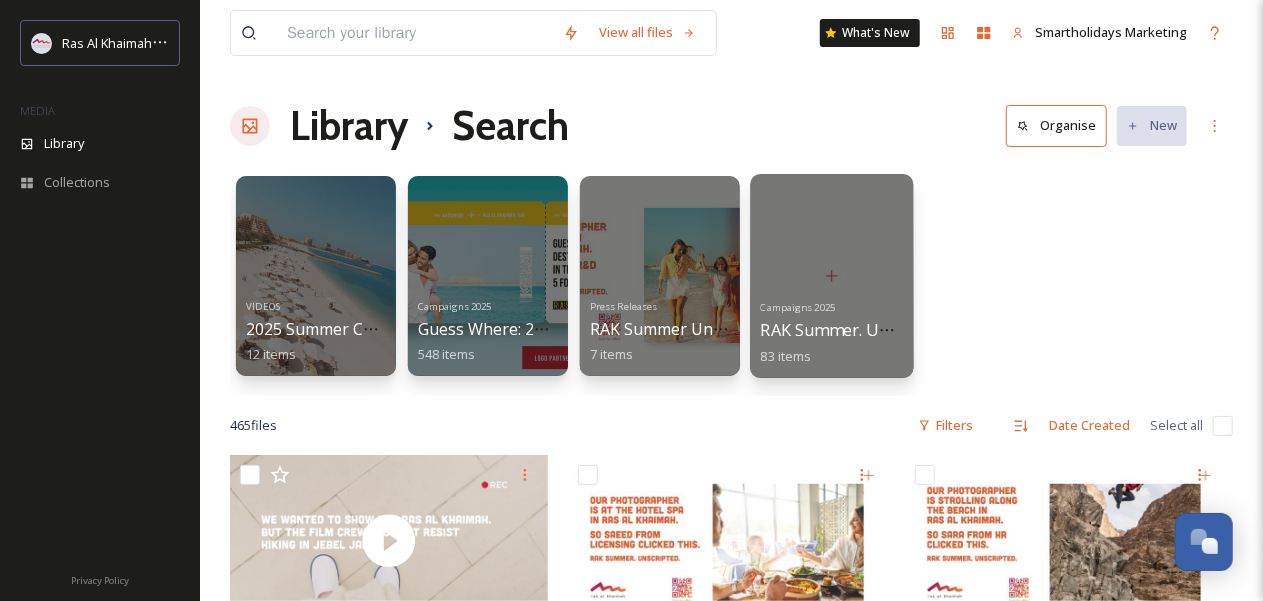 click on "RAK Summer. Unscripted - 2025 Summer Domestic Campaign" at bounding box center (994, 330) 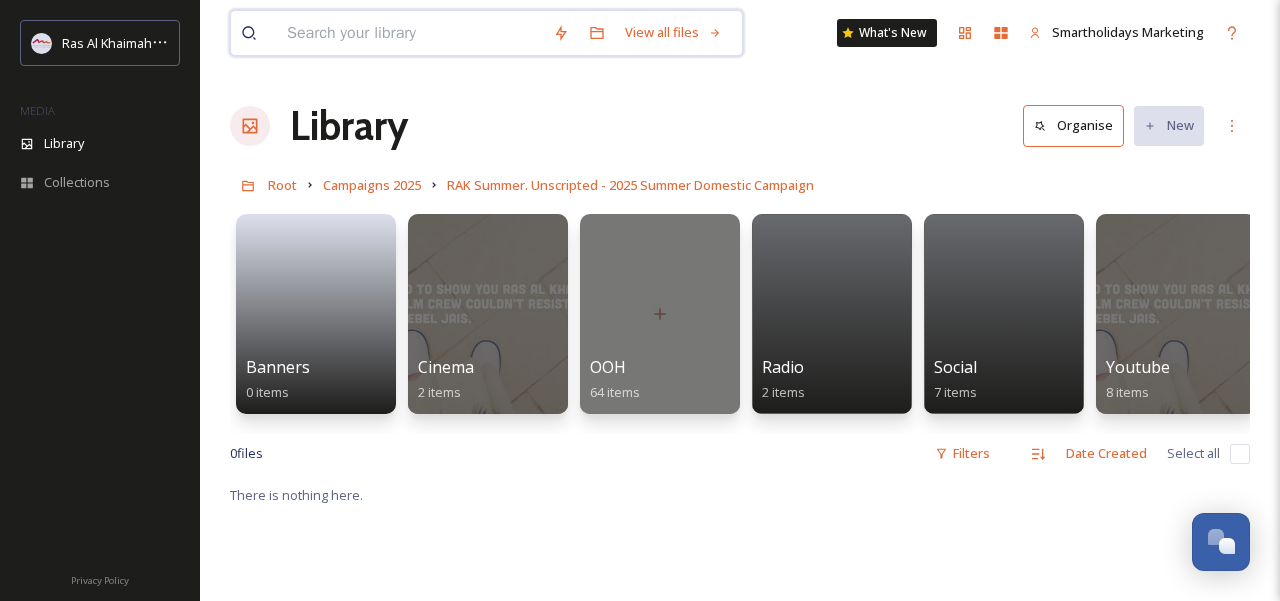 click at bounding box center (410, 33) 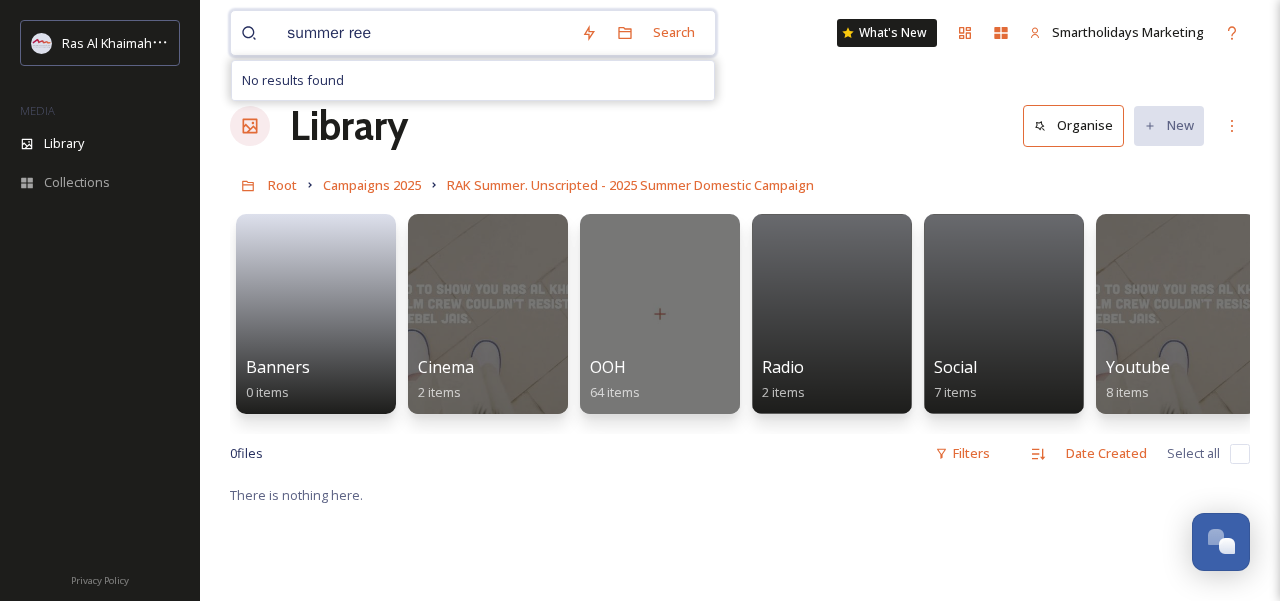 type on "summer reel" 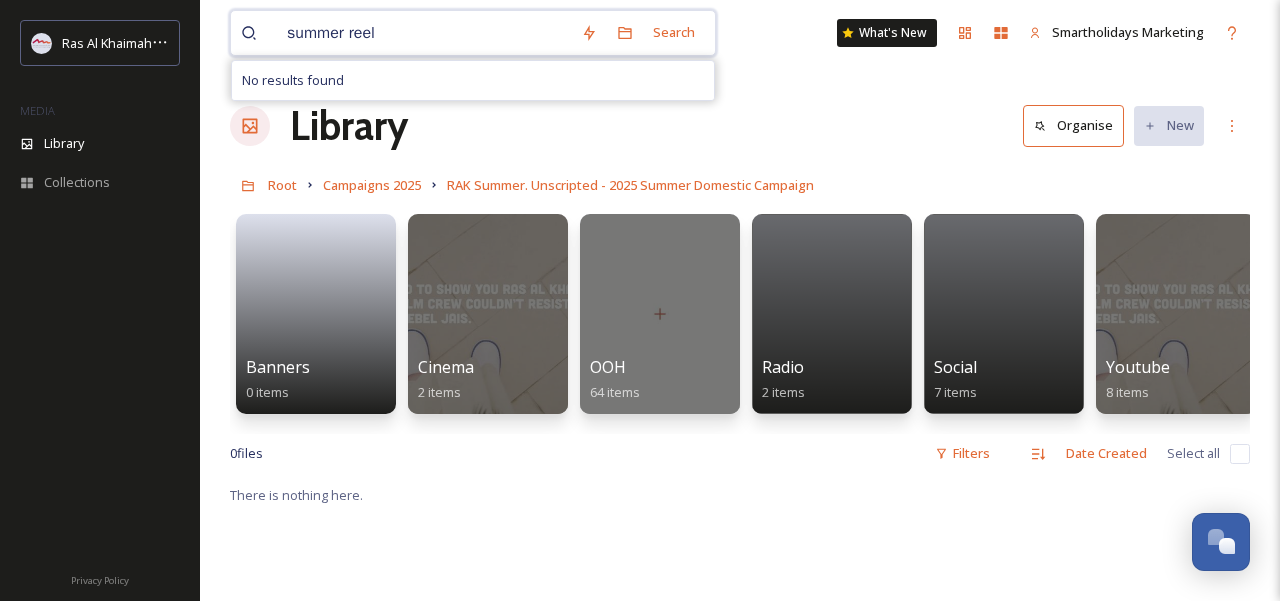 type 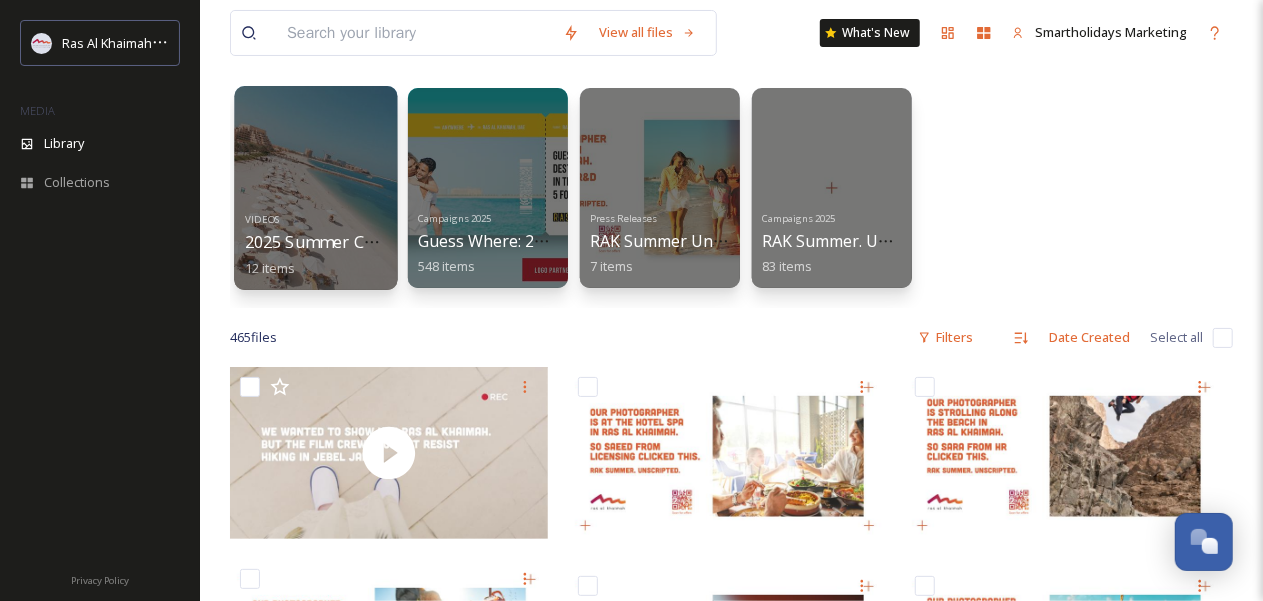 scroll, scrollTop: 90, scrollLeft: 0, axis: vertical 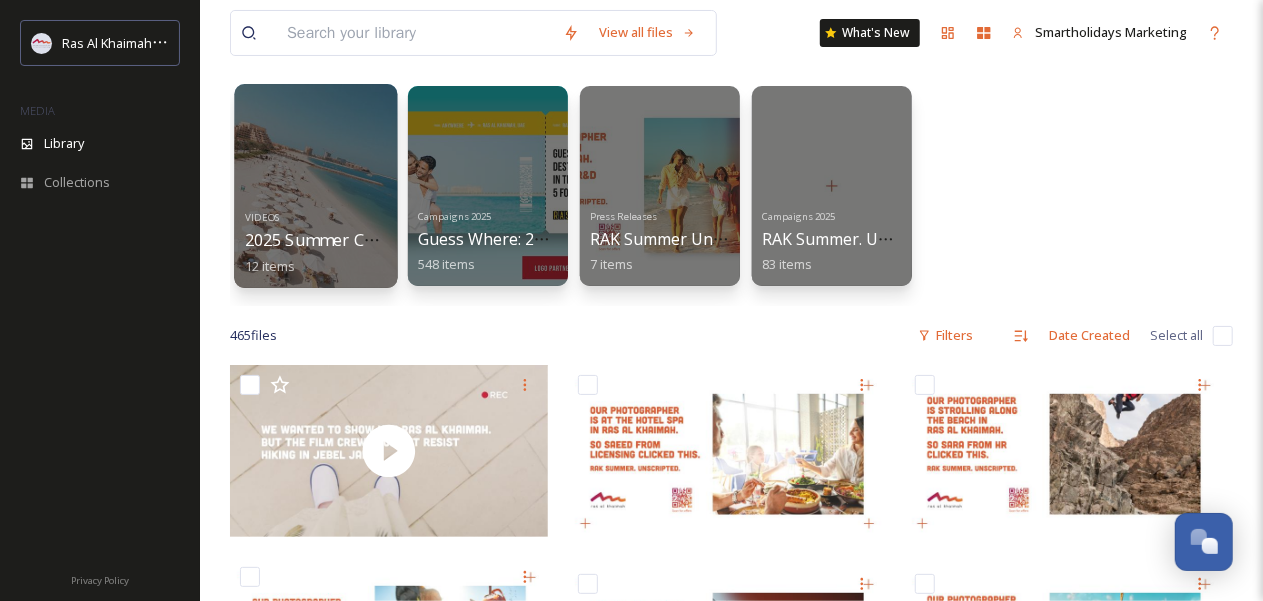 click at bounding box center (315, 186) 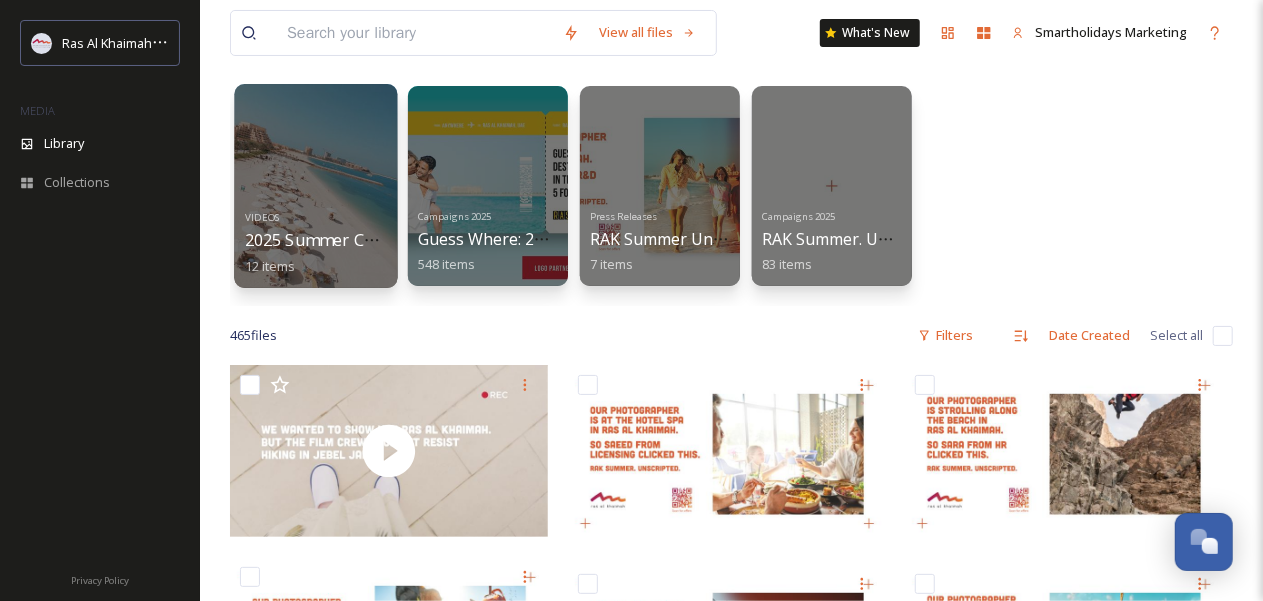 scroll, scrollTop: 0, scrollLeft: 0, axis: both 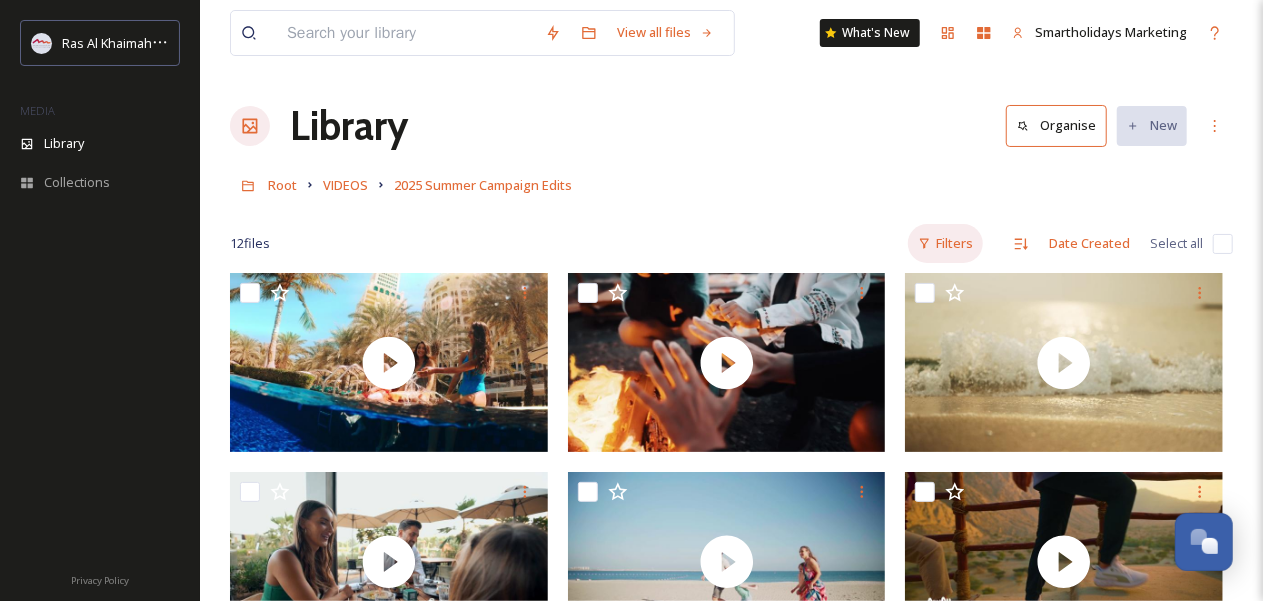 click on "Filters" at bounding box center (945, 243) 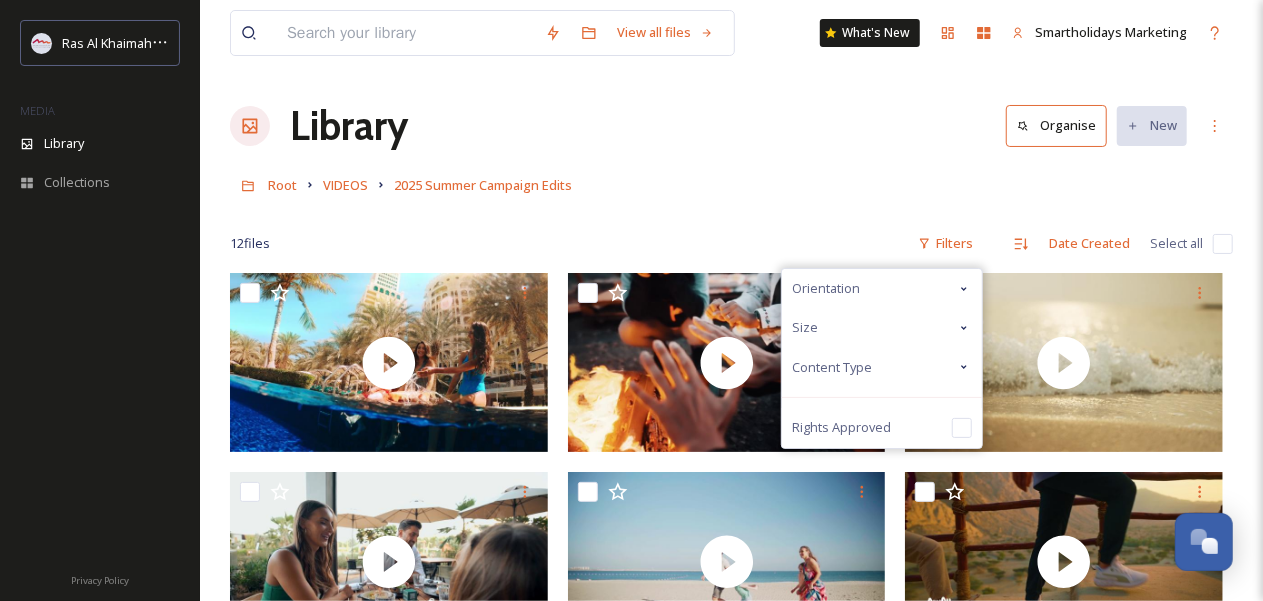 click on "Content Type" at bounding box center (832, 367) 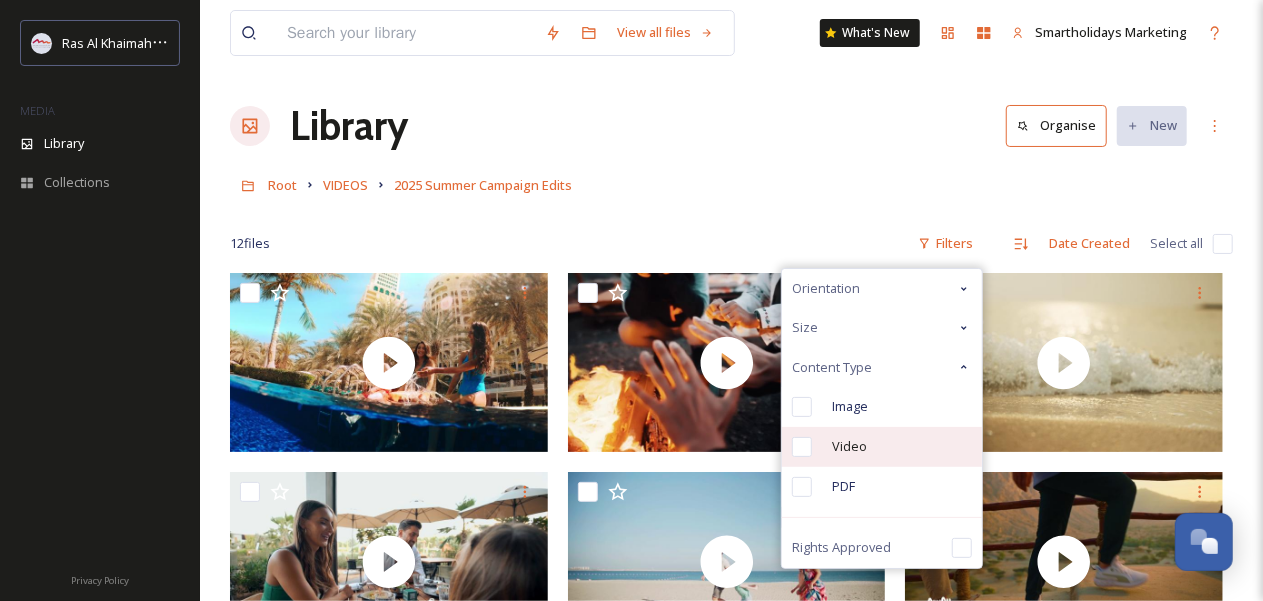 click on "Video" at bounding box center (849, 446) 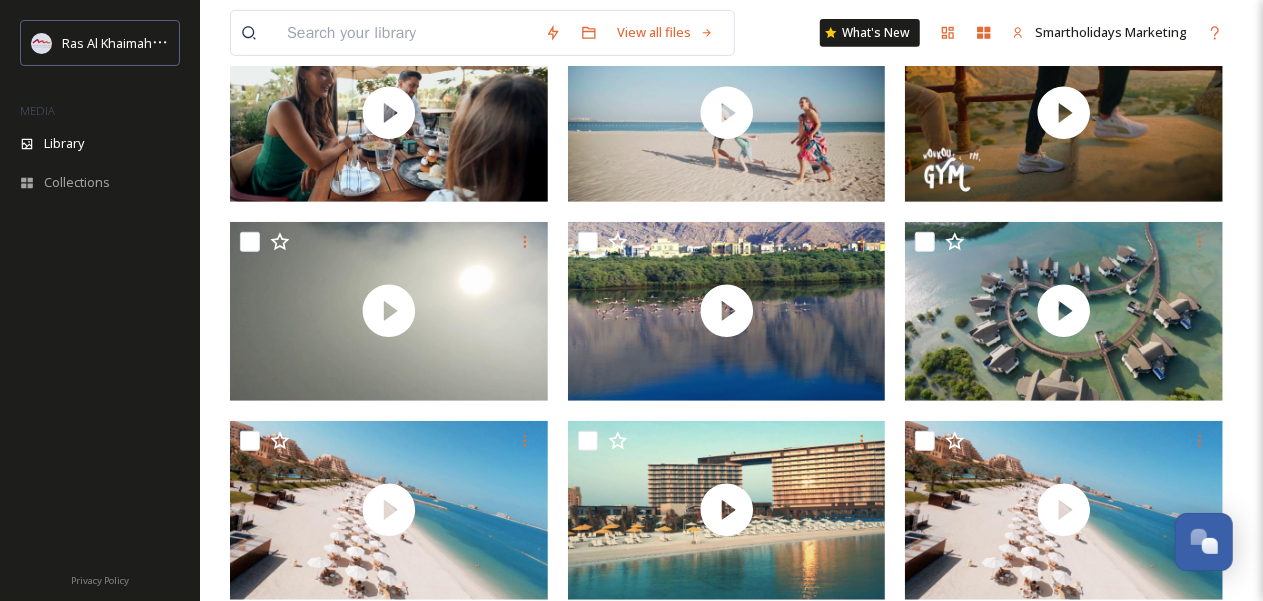 scroll, scrollTop: 481, scrollLeft: 0, axis: vertical 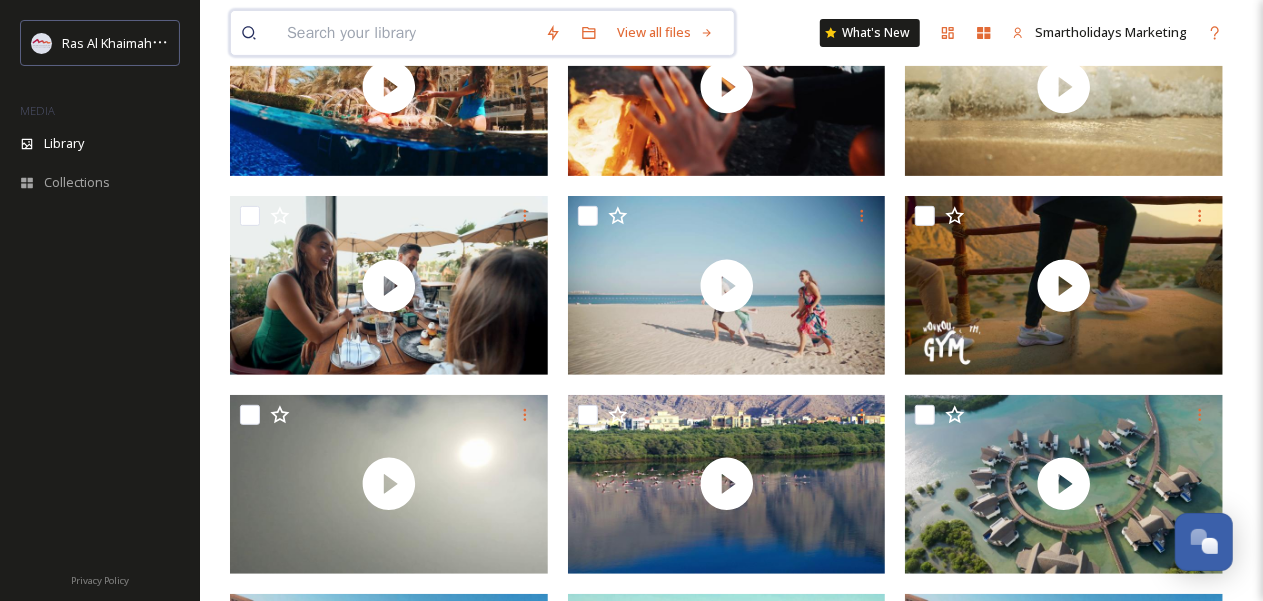 click on "View all files" at bounding box center [482, 33] 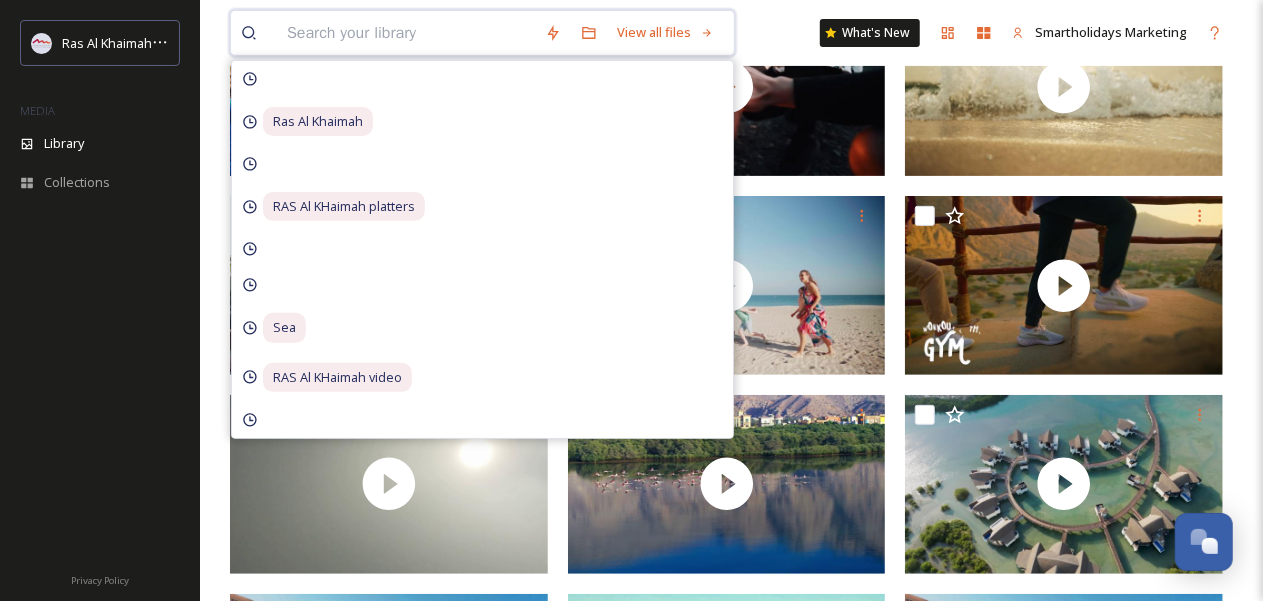 click at bounding box center [406, 33] 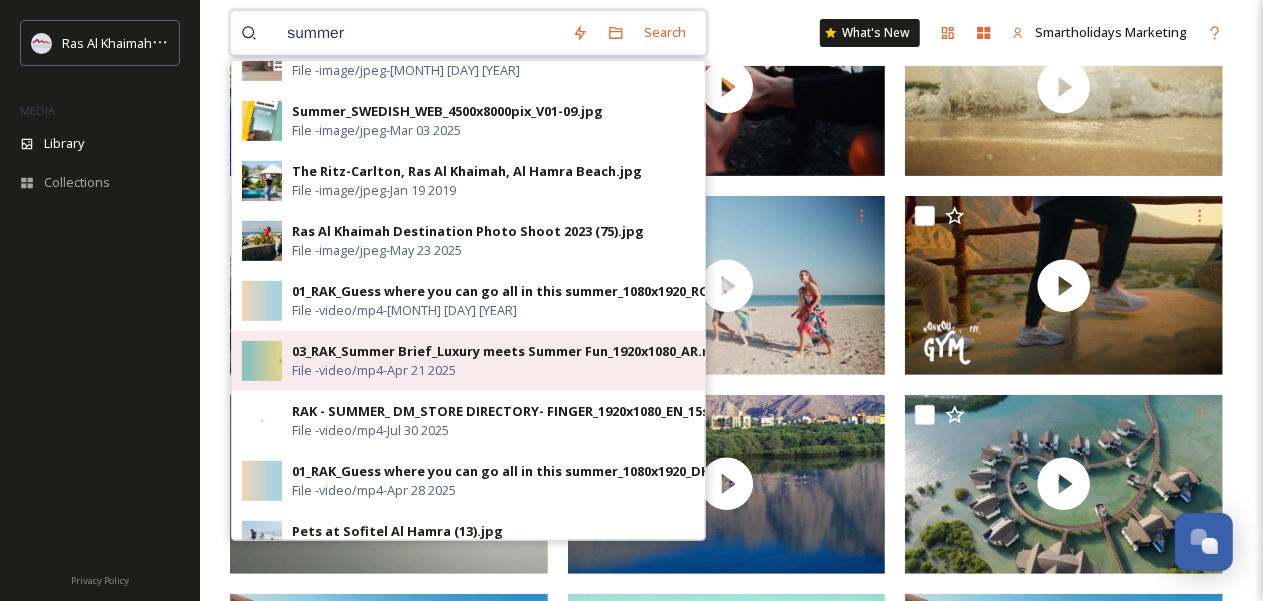 scroll, scrollTop: 360, scrollLeft: 0, axis: vertical 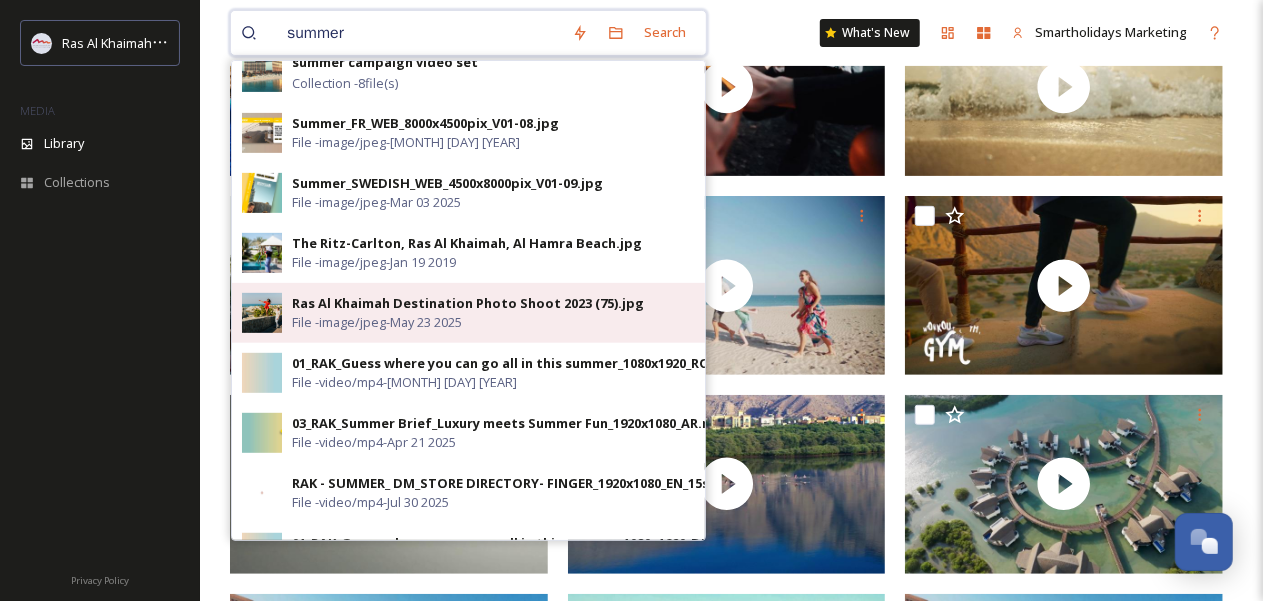 type on "summer" 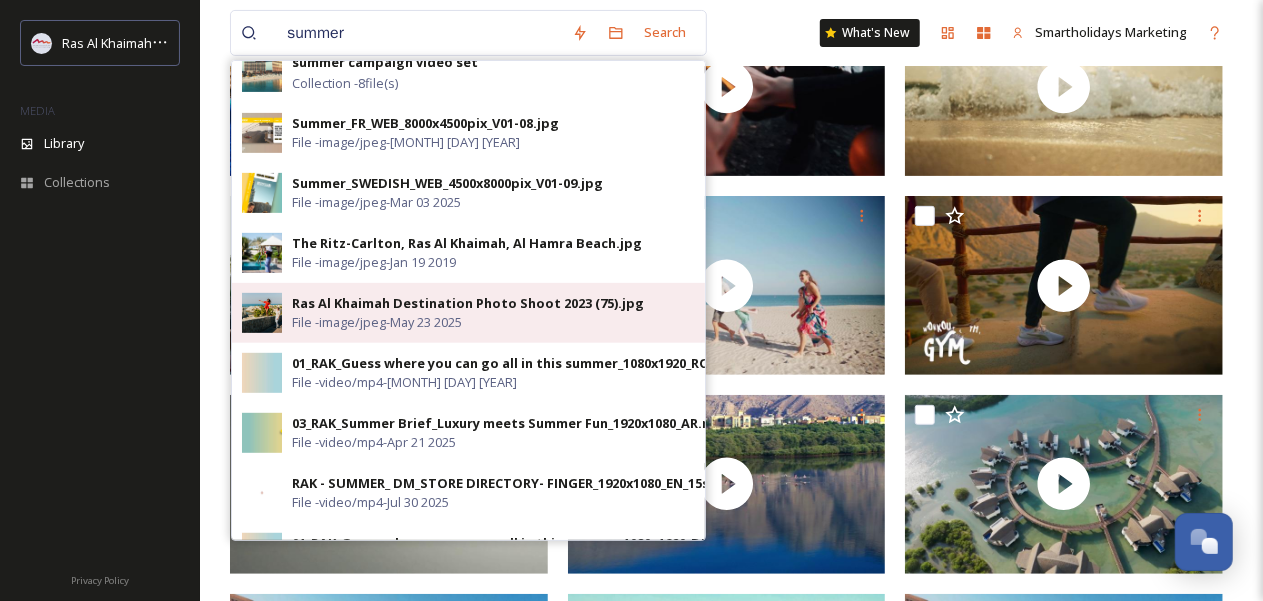 click on "File - image/jpeg - [MONTH] [DAY] [YEAR]" at bounding box center [377, 322] 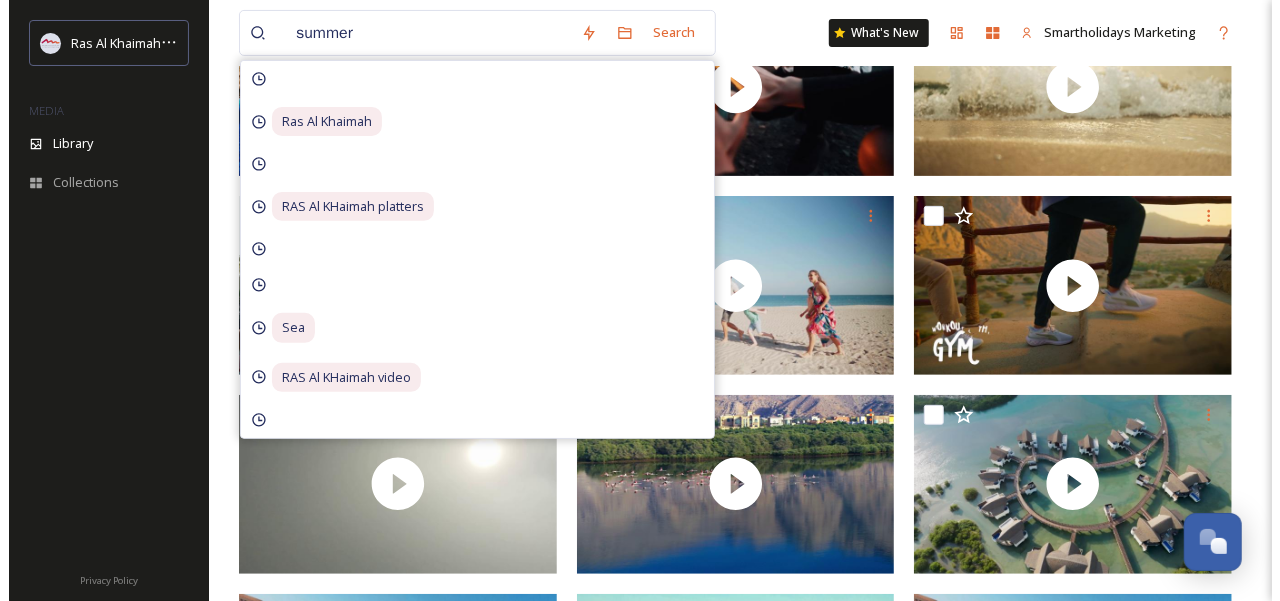 scroll, scrollTop: 0, scrollLeft: 0, axis: both 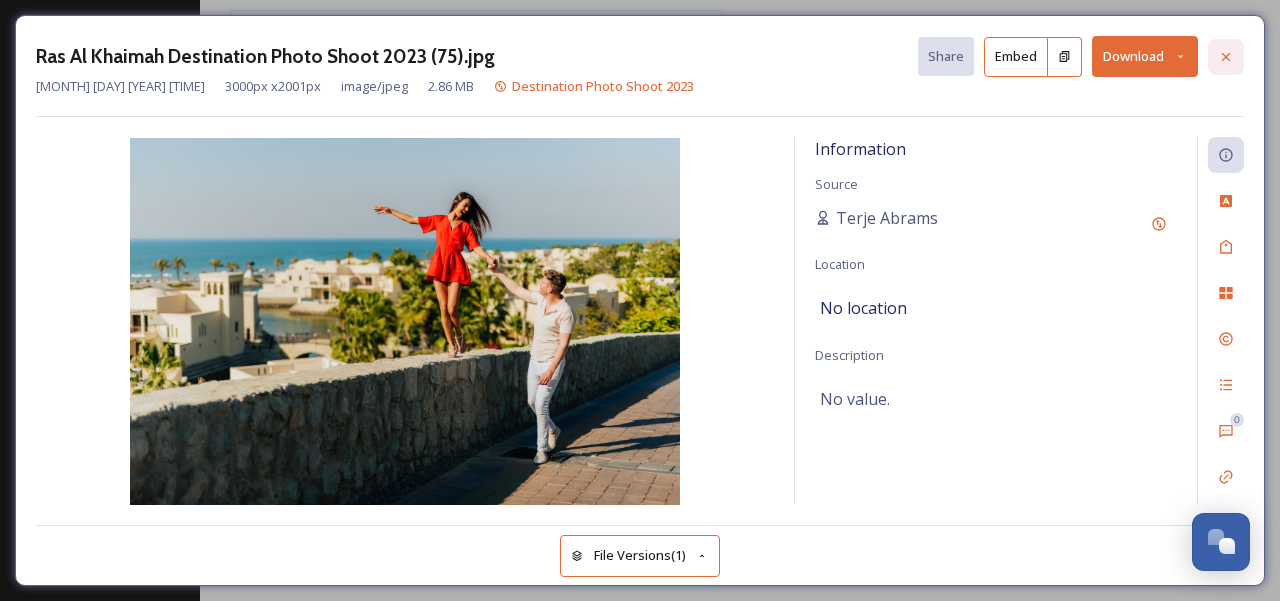 click 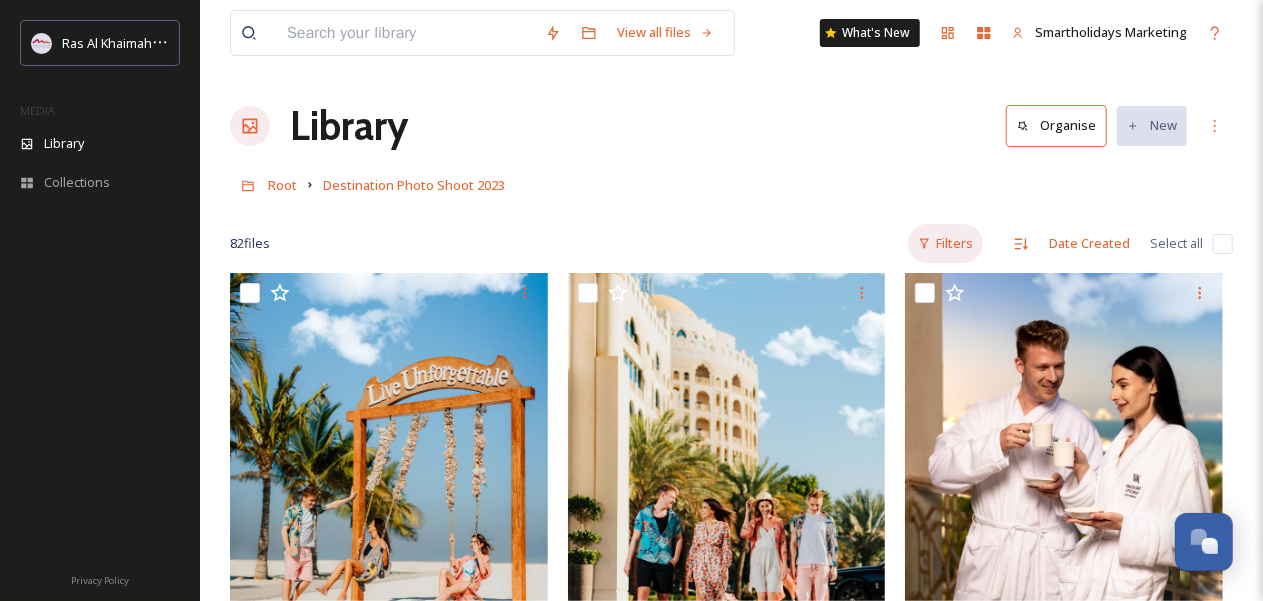click on "Filters" at bounding box center [945, 243] 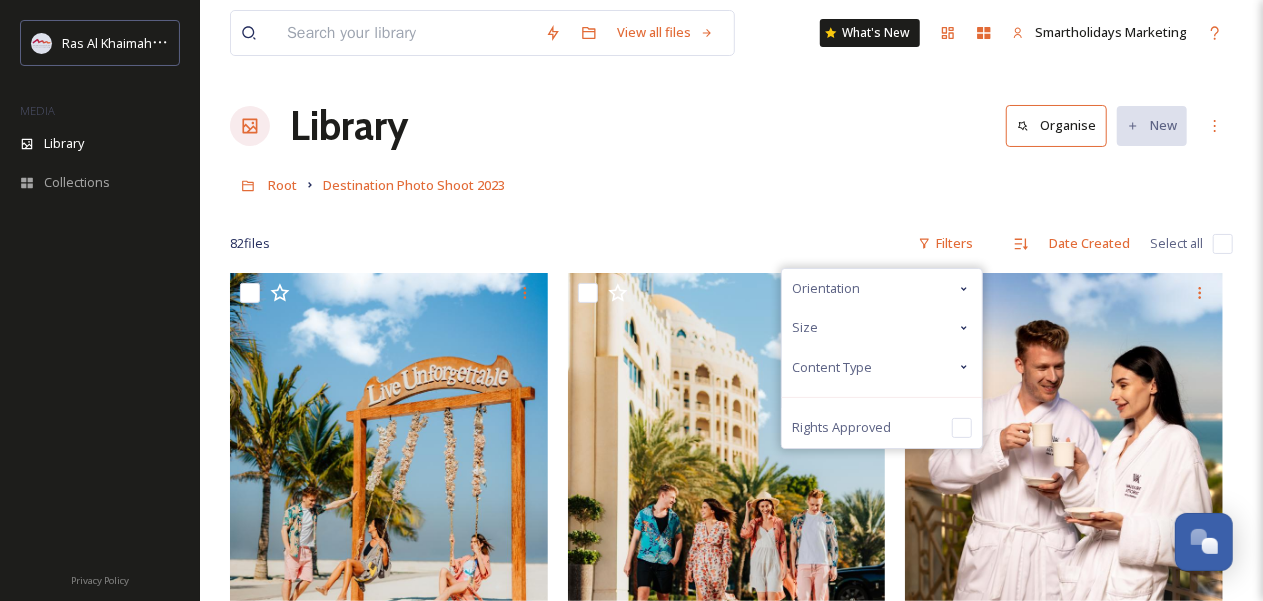 click on "Content Type" at bounding box center (882, 367) 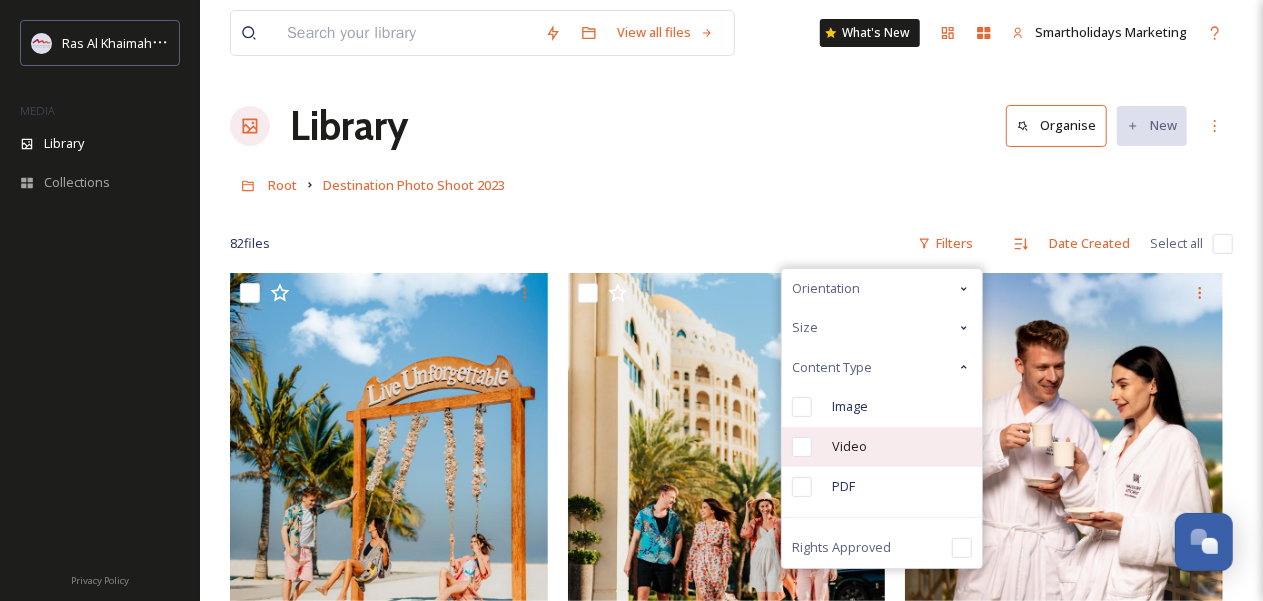 click on "Video" at bounding box center (882, 447) 